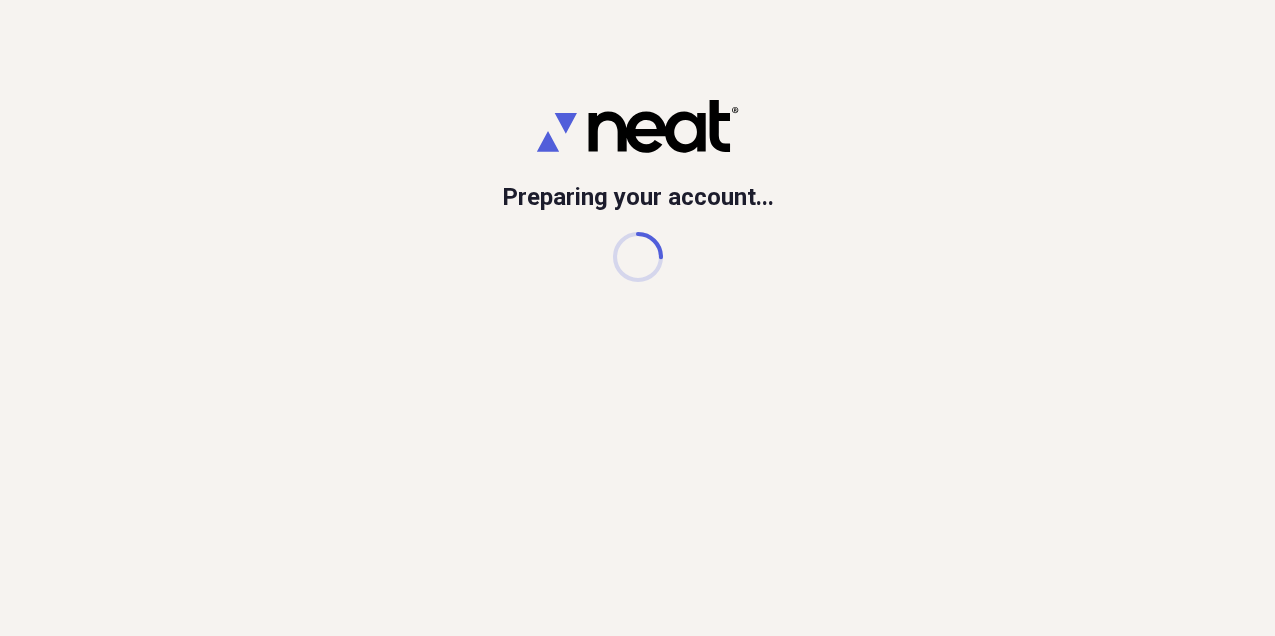 scroll, scrollTop: 0, scrollLeft: 0, axis: both 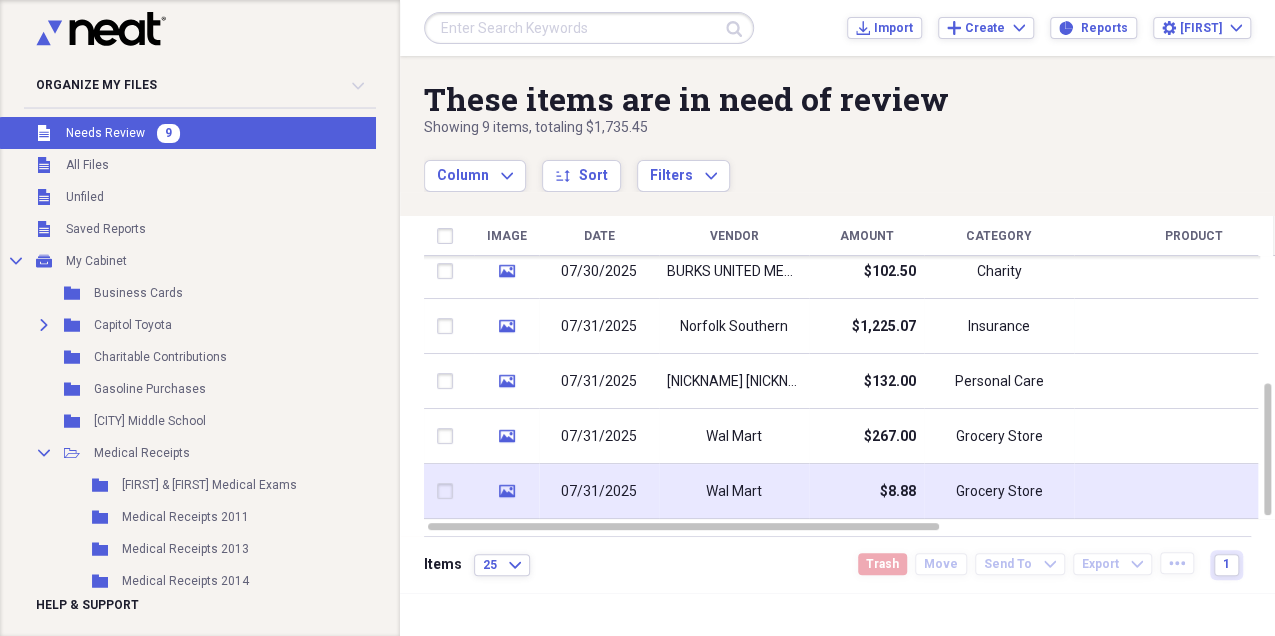click on "Wal Mart" at bounding box center (734, 492) 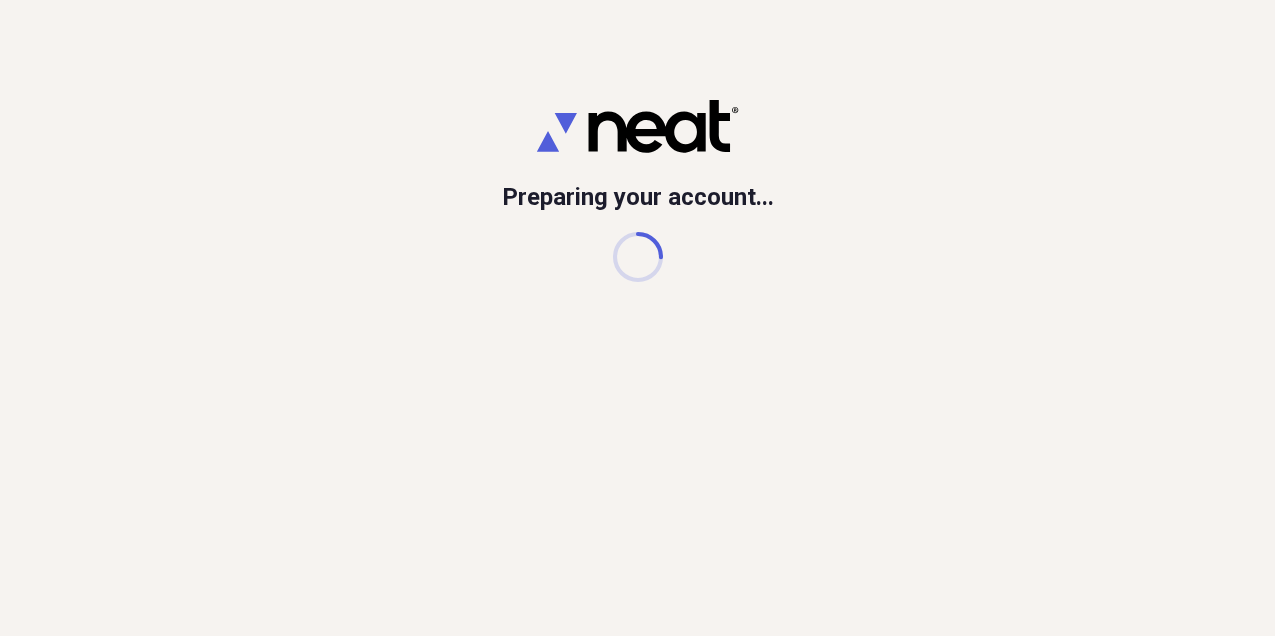 scroll, scrollTop: 0, scrollLeft: 0, axis: both 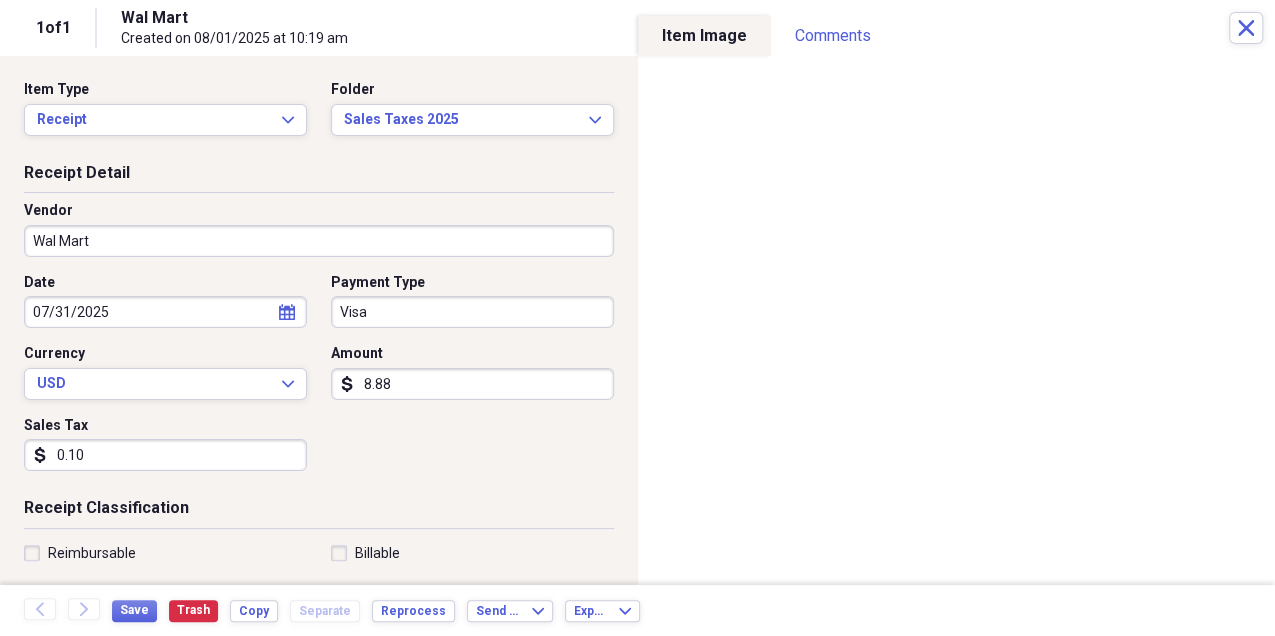 click on "8.88" at bounding box center (472, 384) 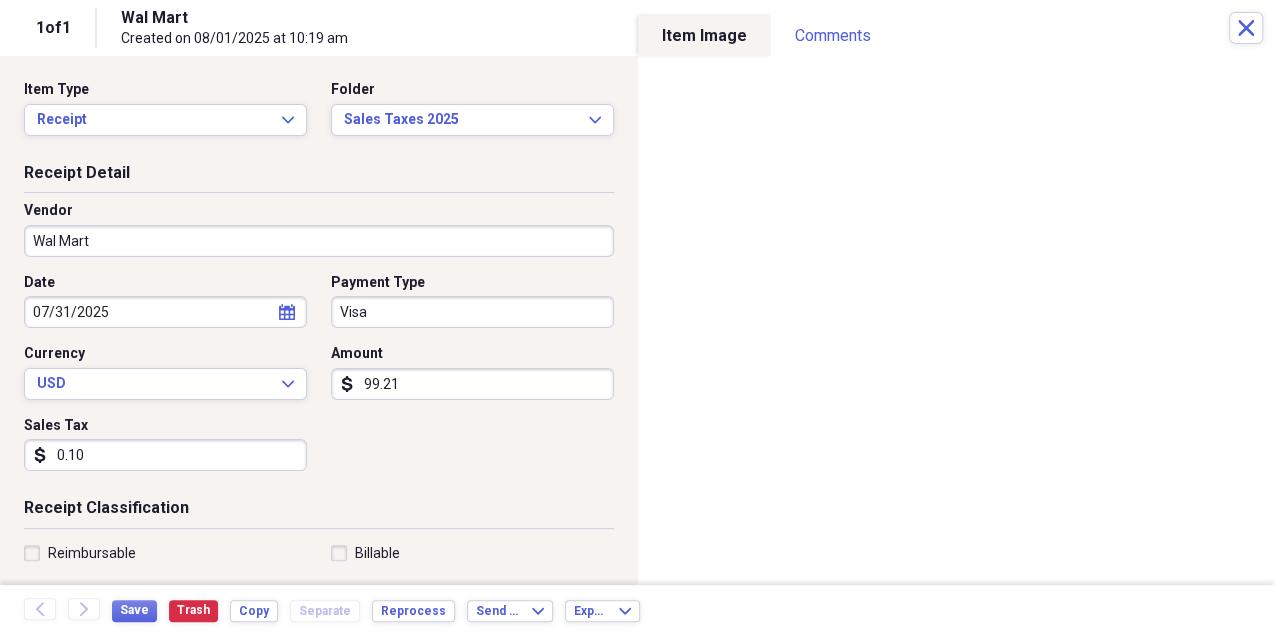 type on "99.21" 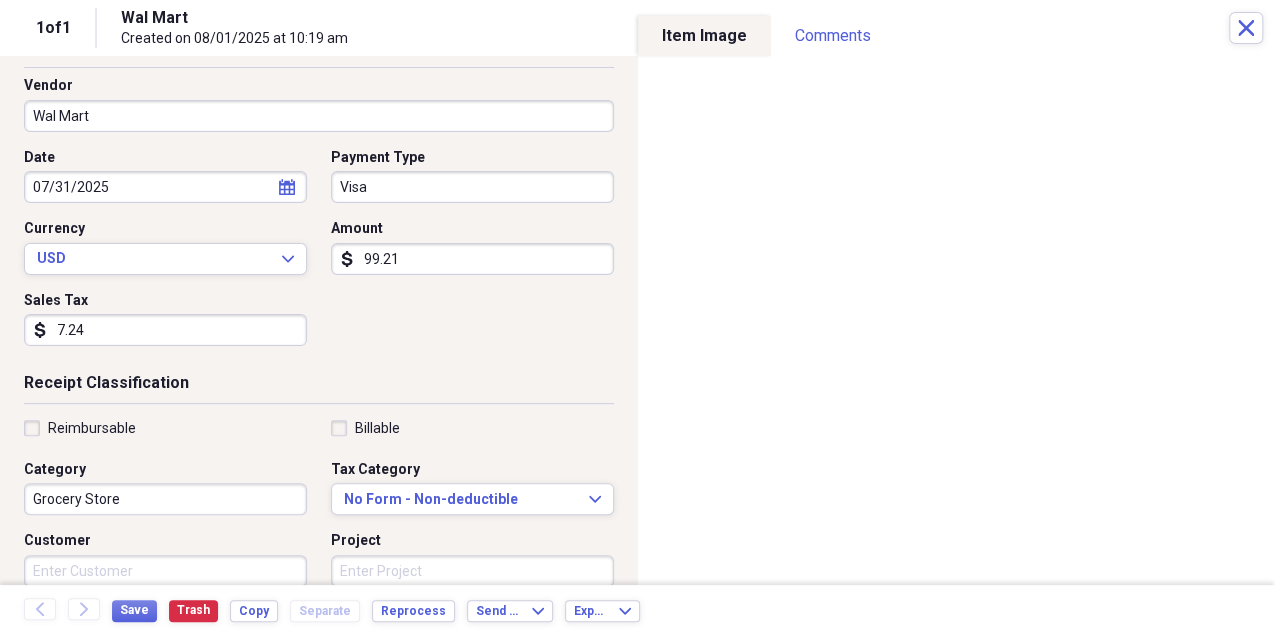 scroll, scrollTop: 126, scrollLeft: 0, axis: vertical 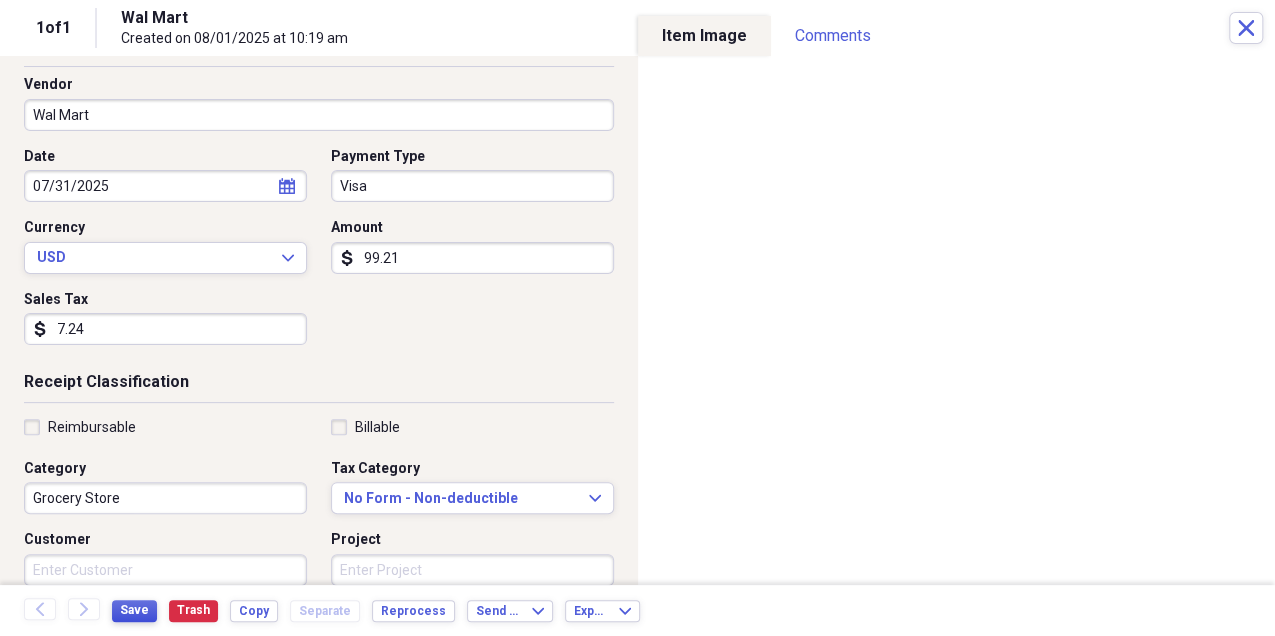 type on "7.24" 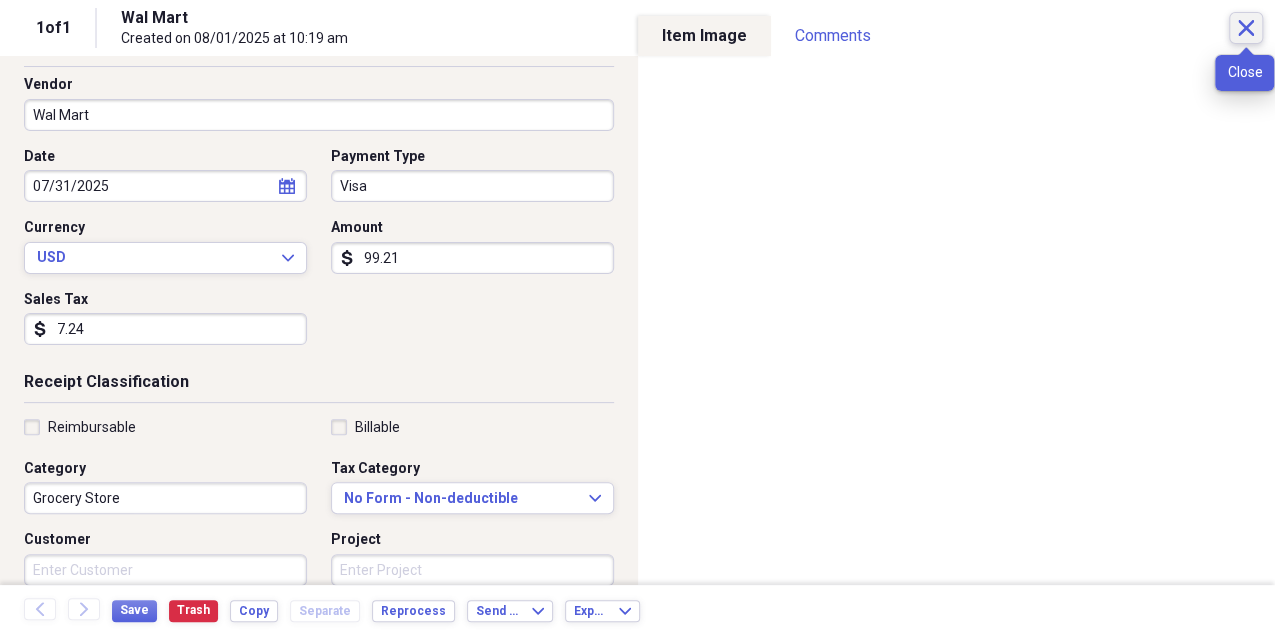 click 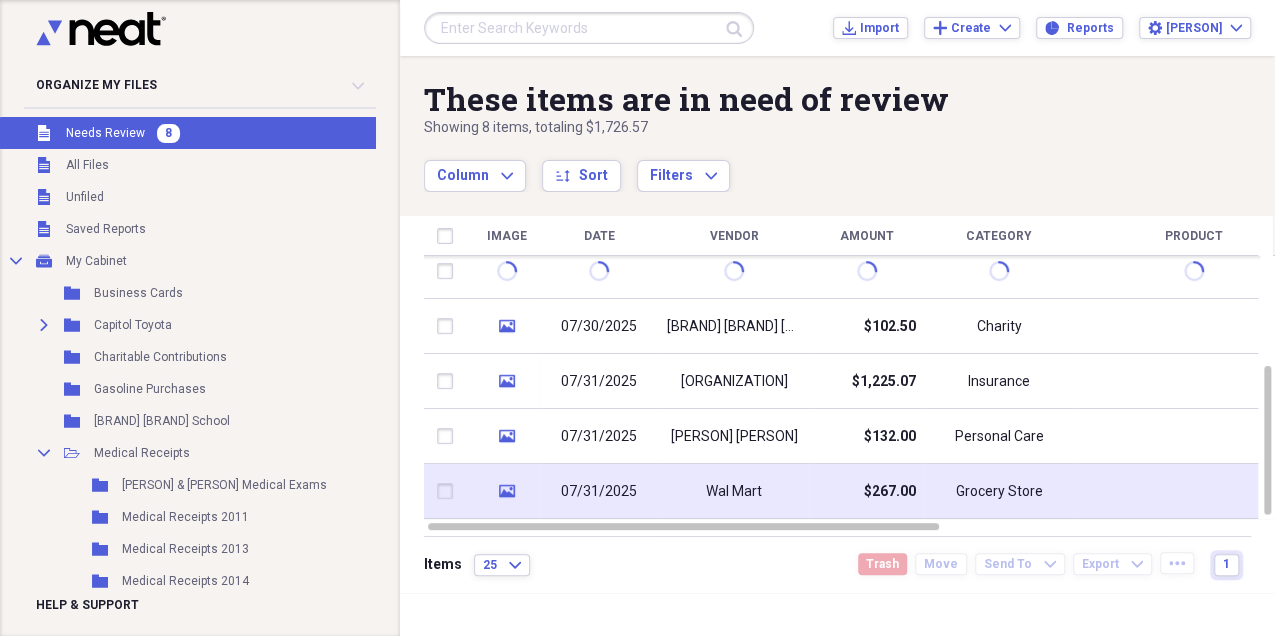 click on "$267.00" at bounding box center (890, 492) 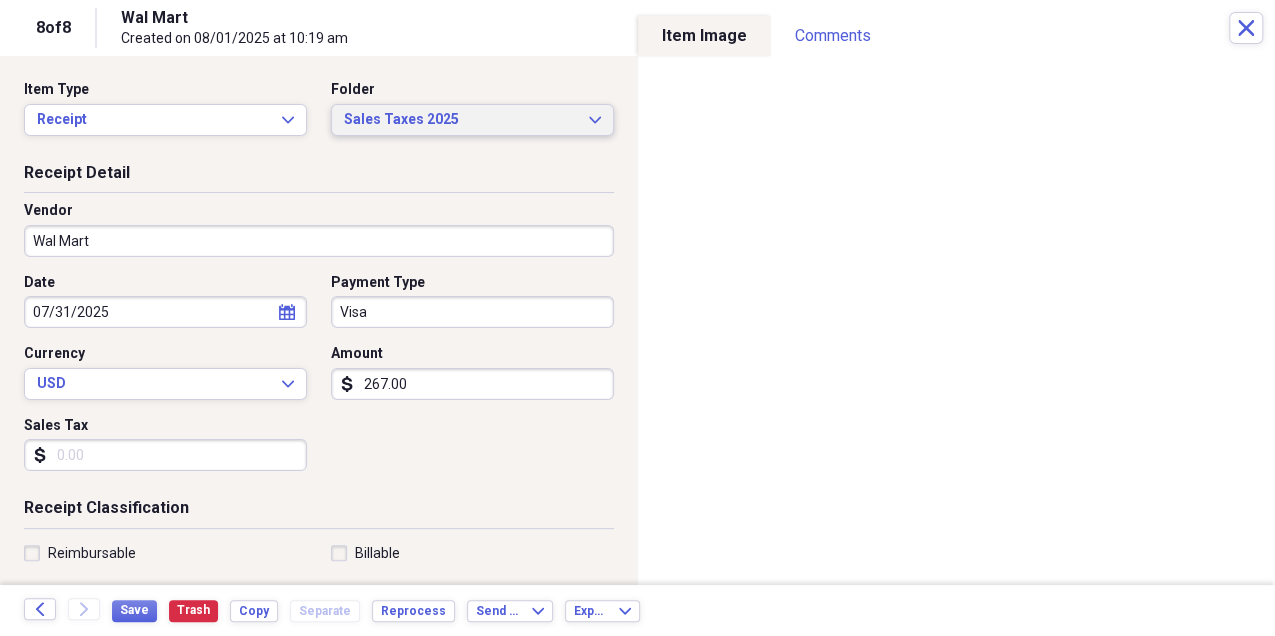 click on "Expand" 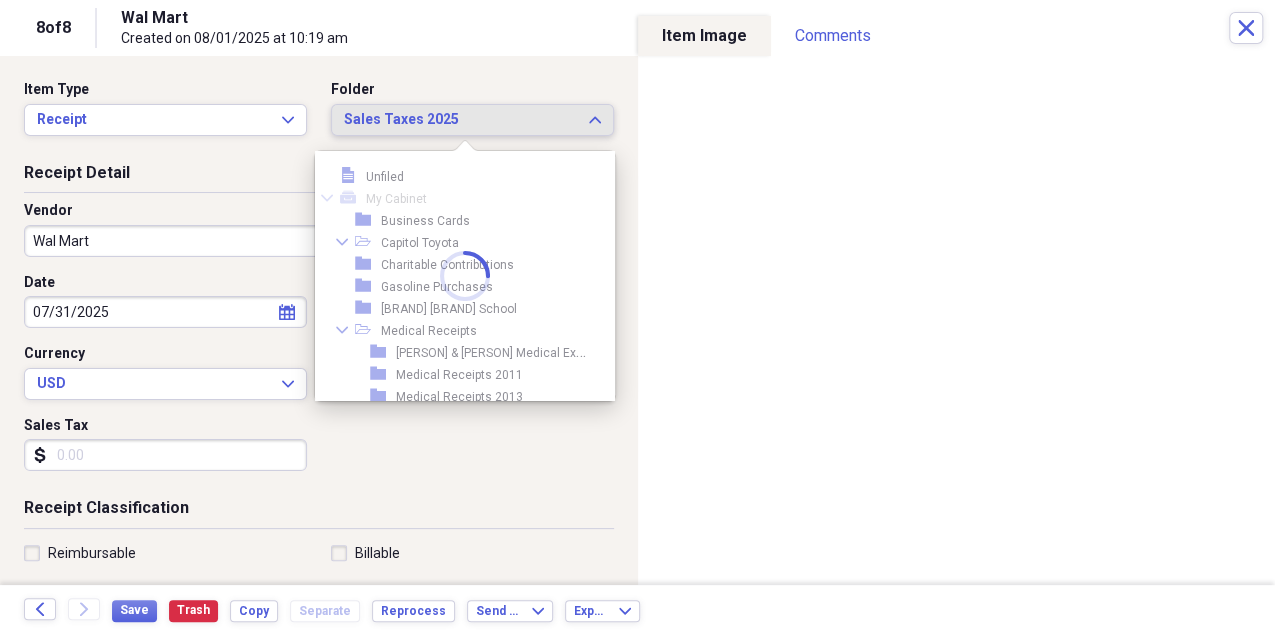 scroll, scrollTop: 1613, scrollLeft: 0, axis: vertical 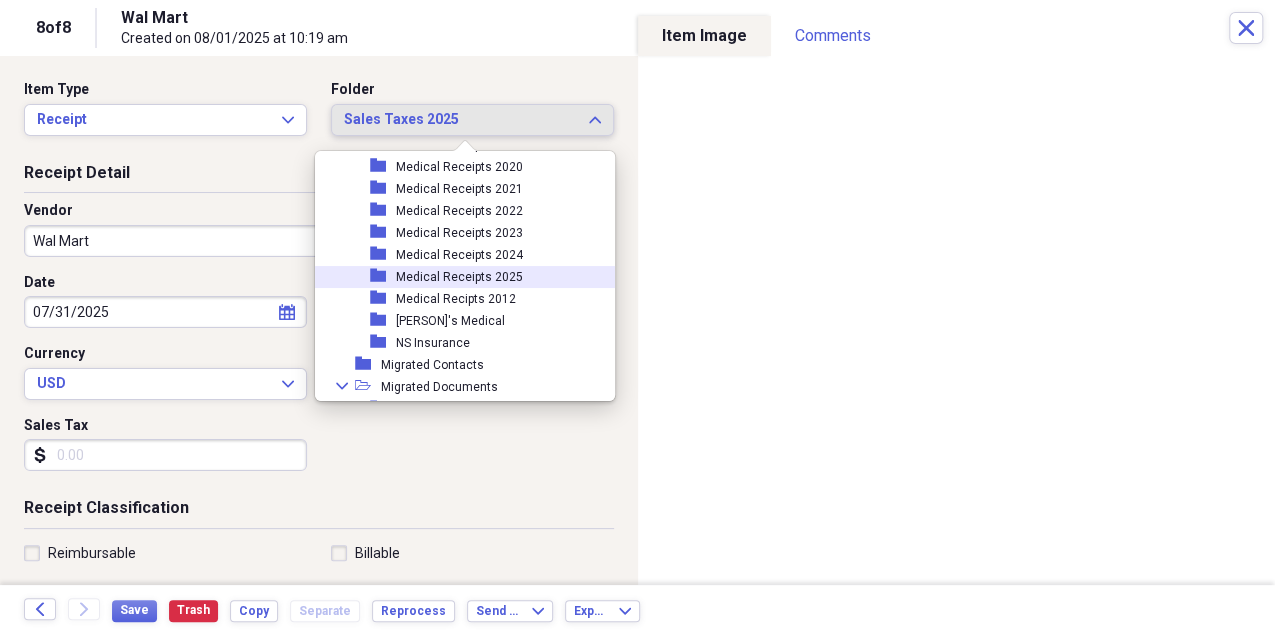 click on "folder Medical Receipts 2025" at bounding box center (457, 277) 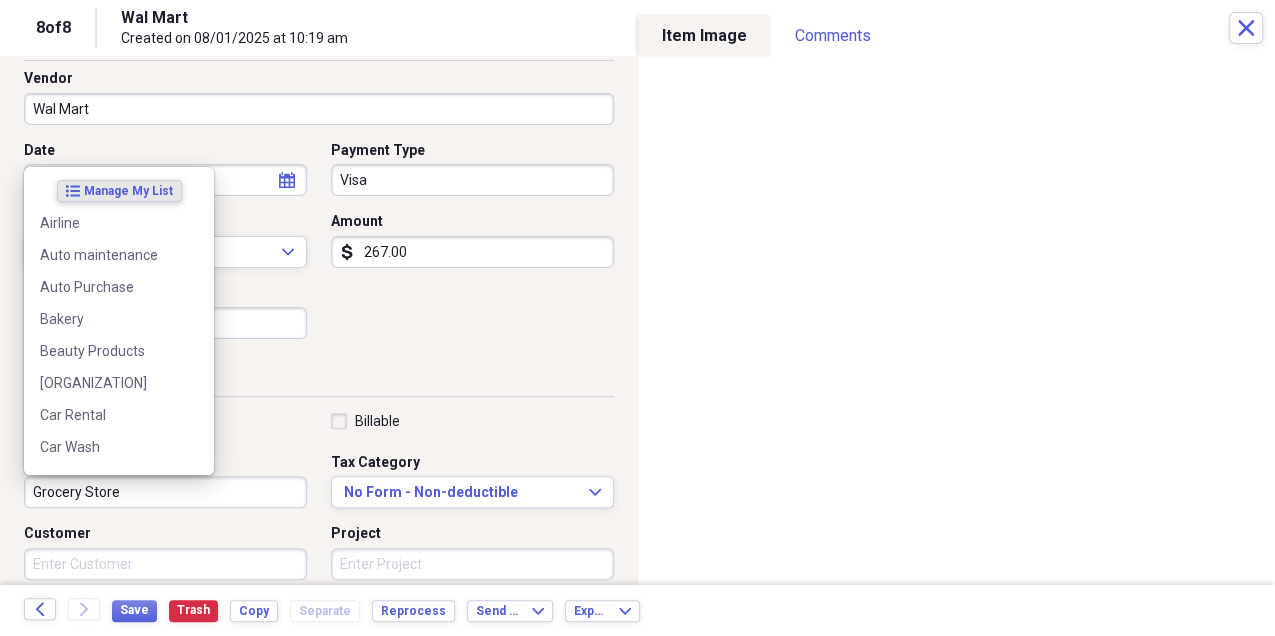 click on "Grocery Store" at bounding box center [165, 492] 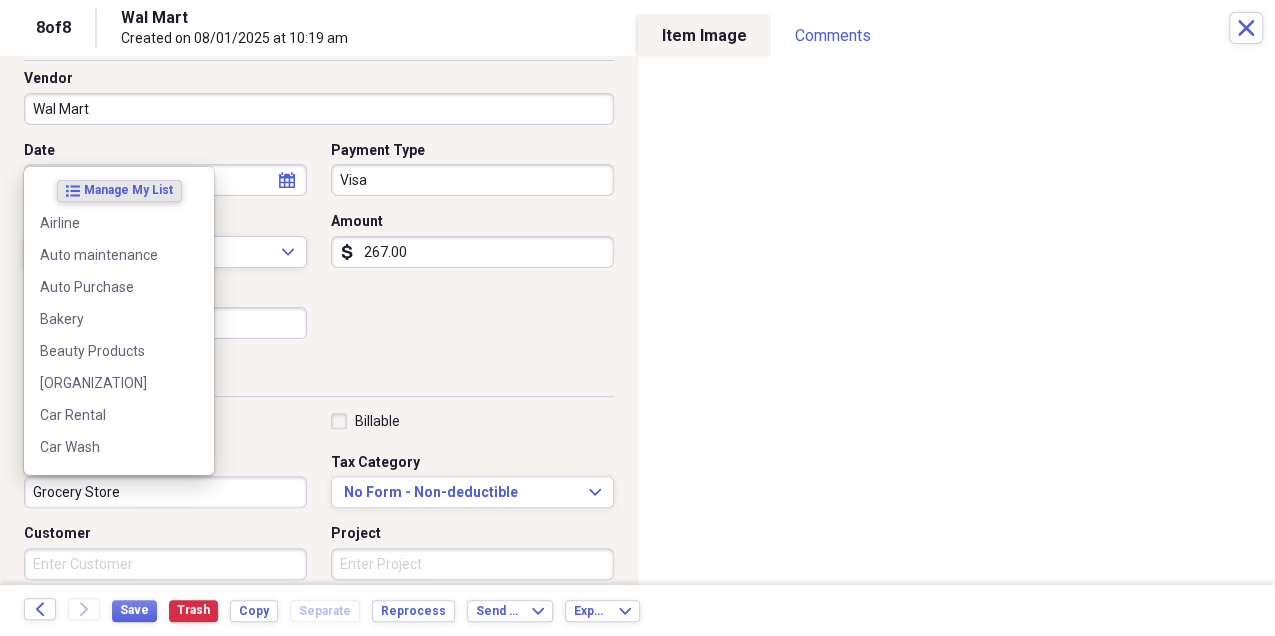 scroll, scrollTop: 133, scrollLeft: 0, axis: vertical 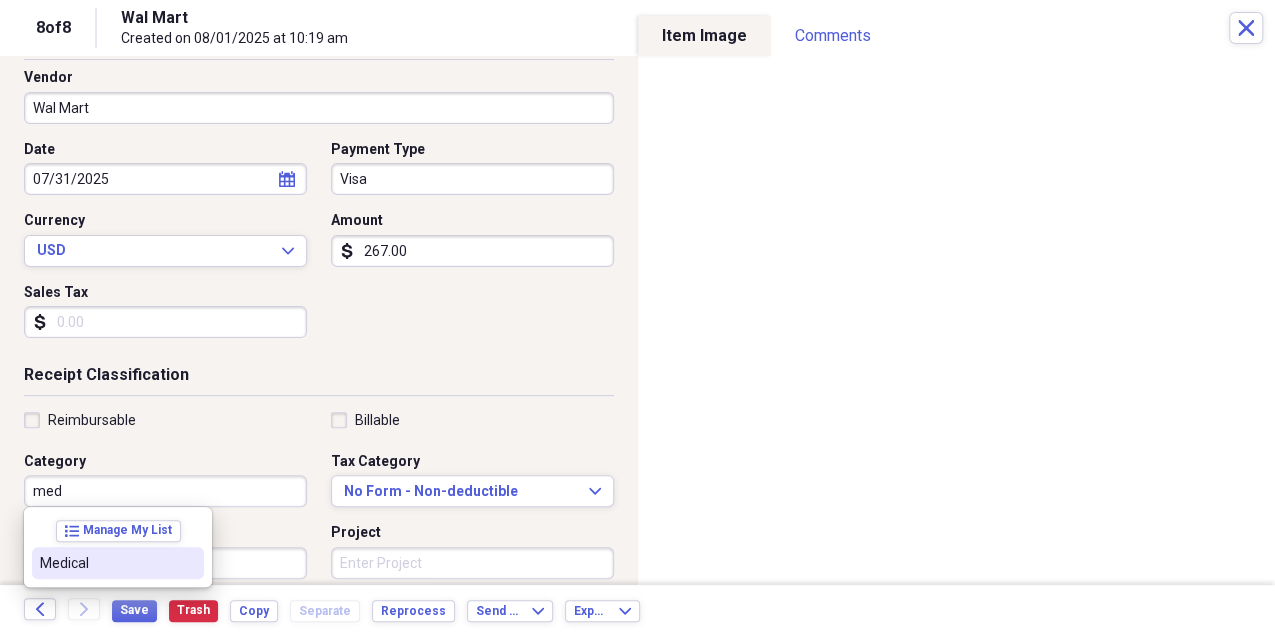 click on "Medical" at bounding box center (106, 563) 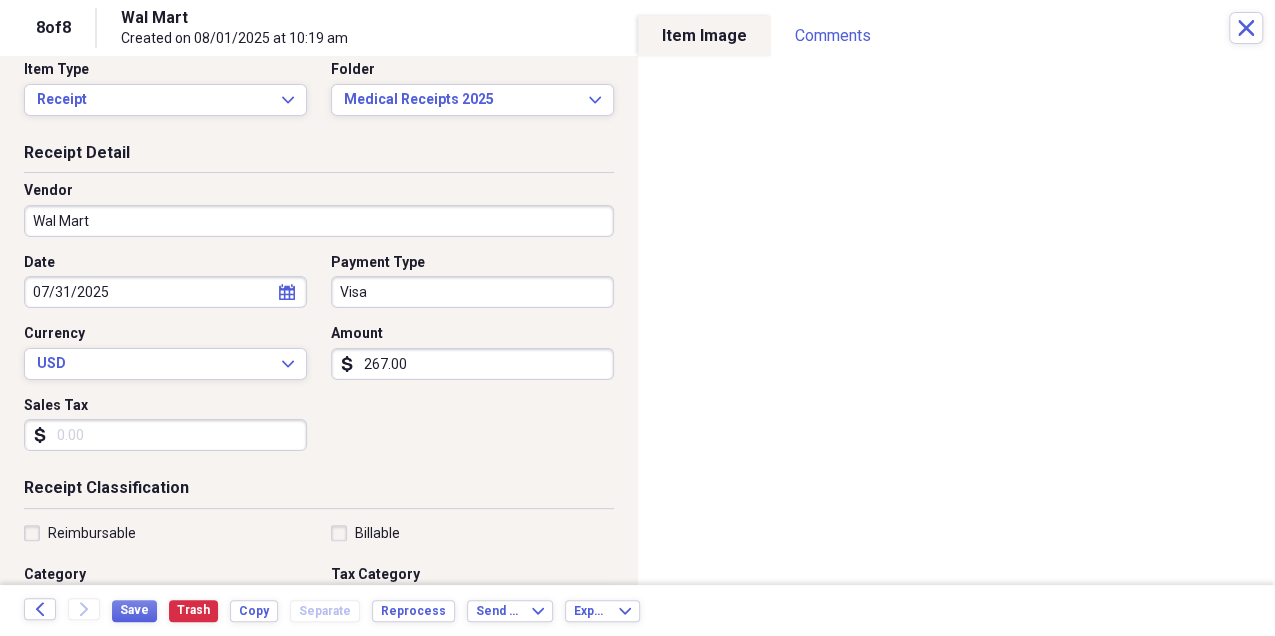 scroll, scrollTop: 0, scrollLeft: 0, axis: both 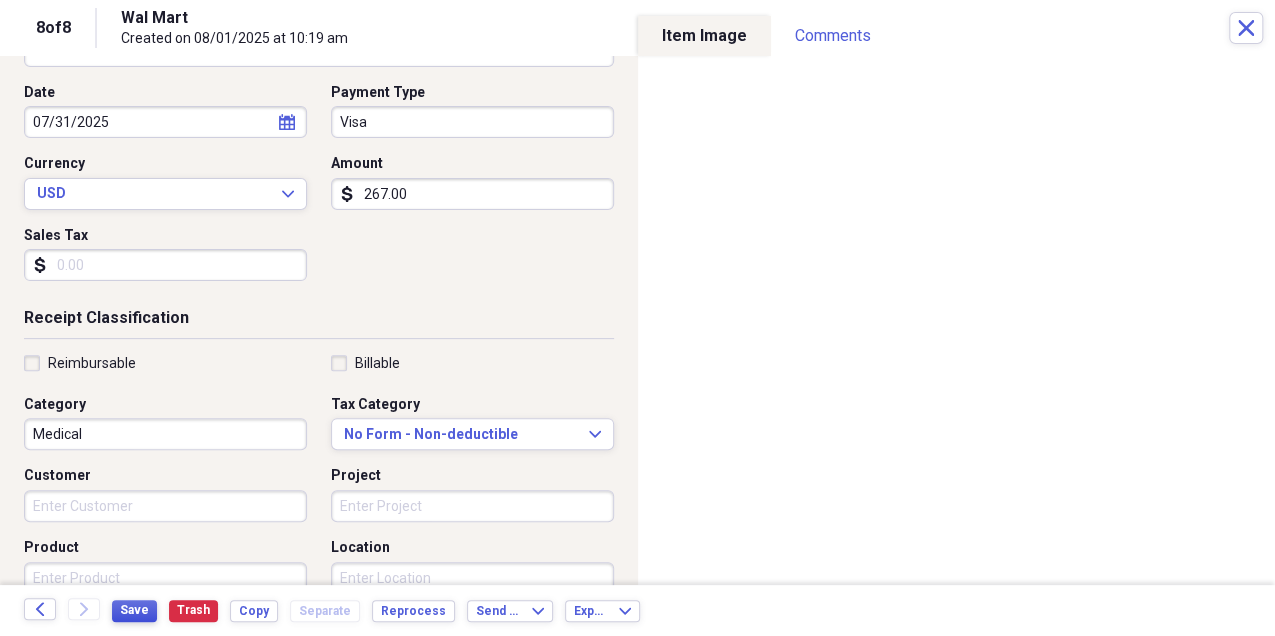 click on "Save" at bounding box center (134, 610) 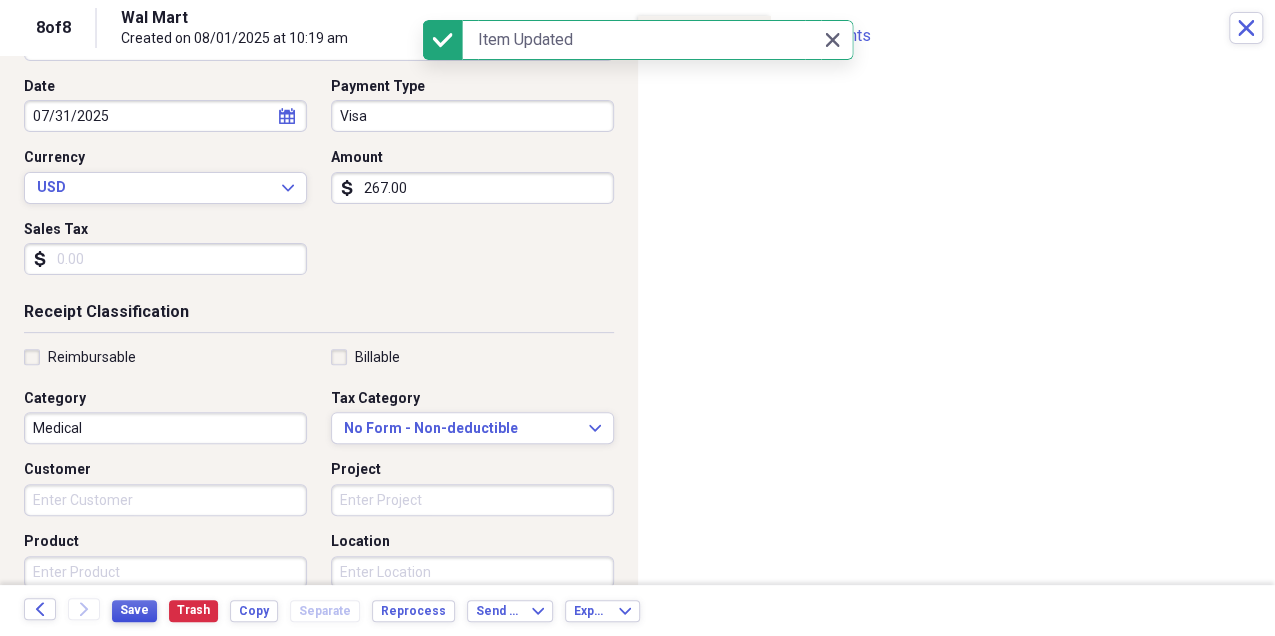 scroll, scrollTop: 196, scrollLeft: 0, axis: vertical 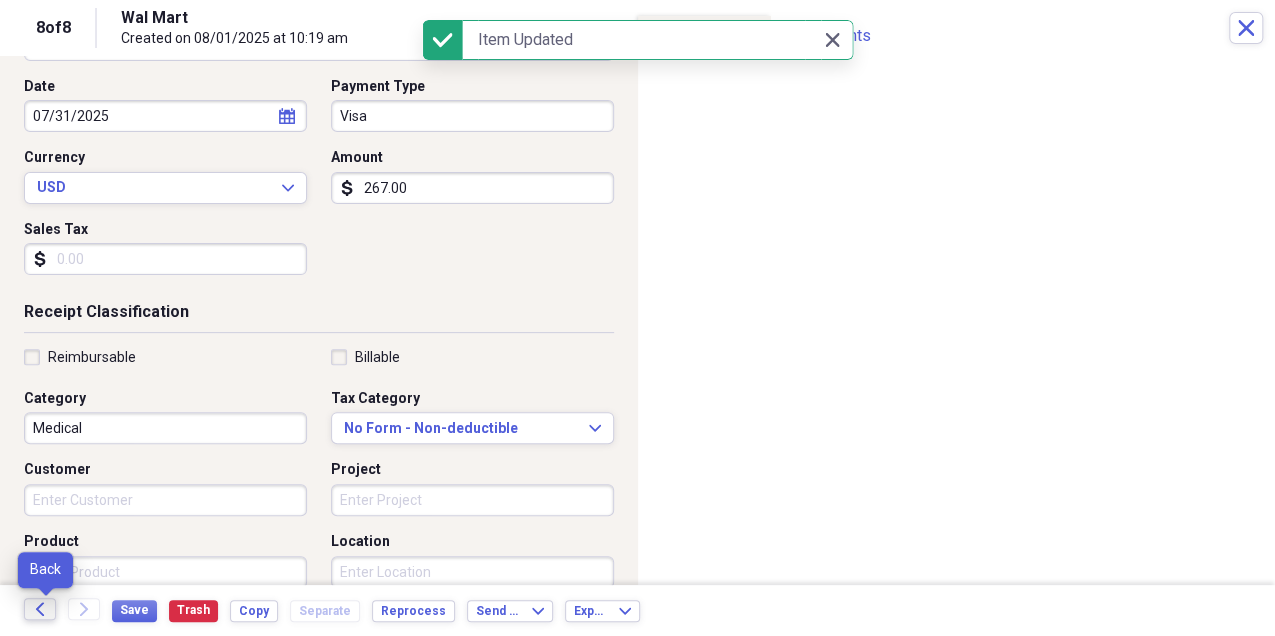 click on "Back" 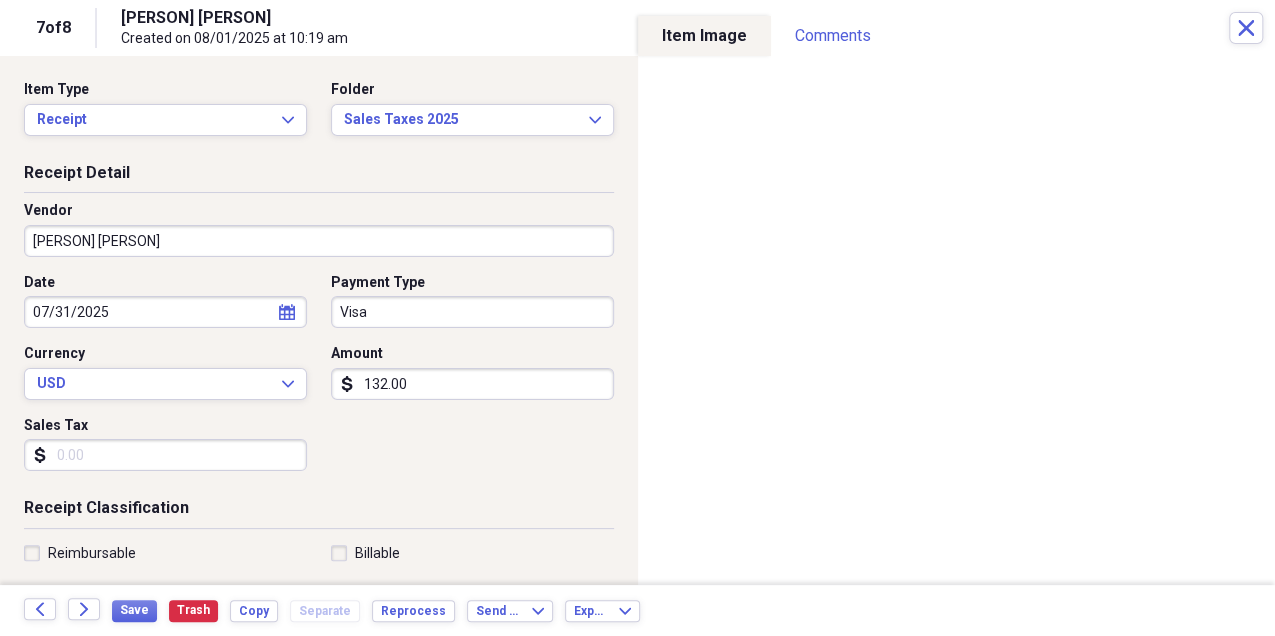 click on "Reimbursable" at bounding box center (165, 553) 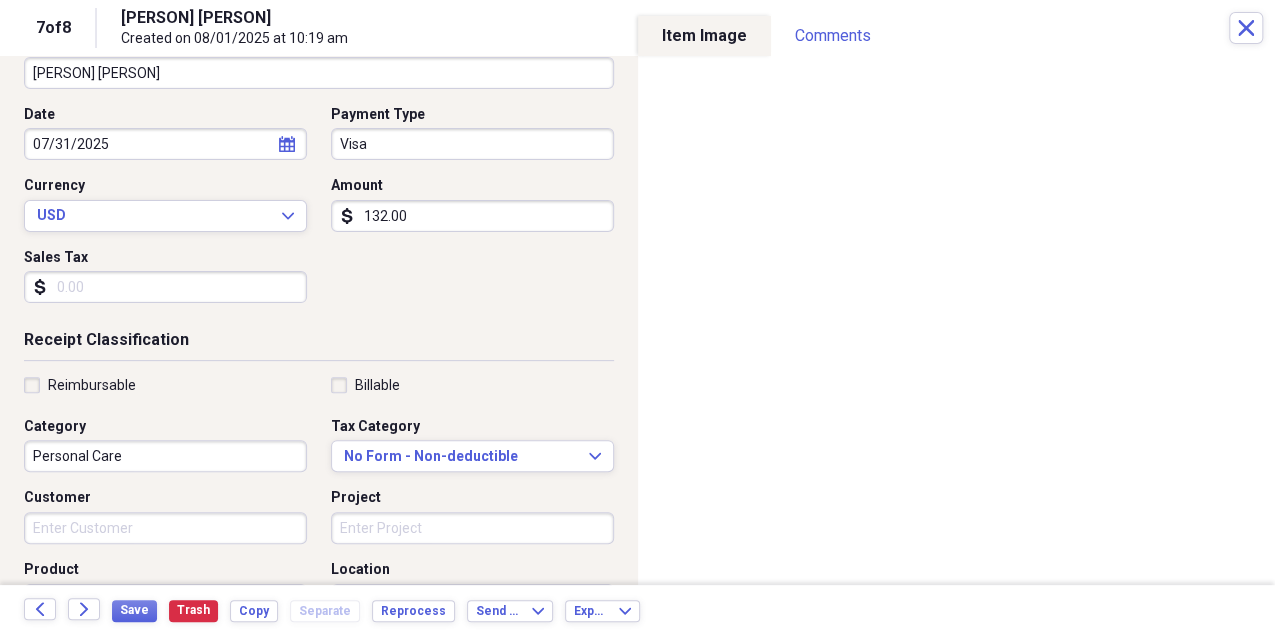 scroll, scrollTop: 182, scrollLeft: 0, axis: vertical 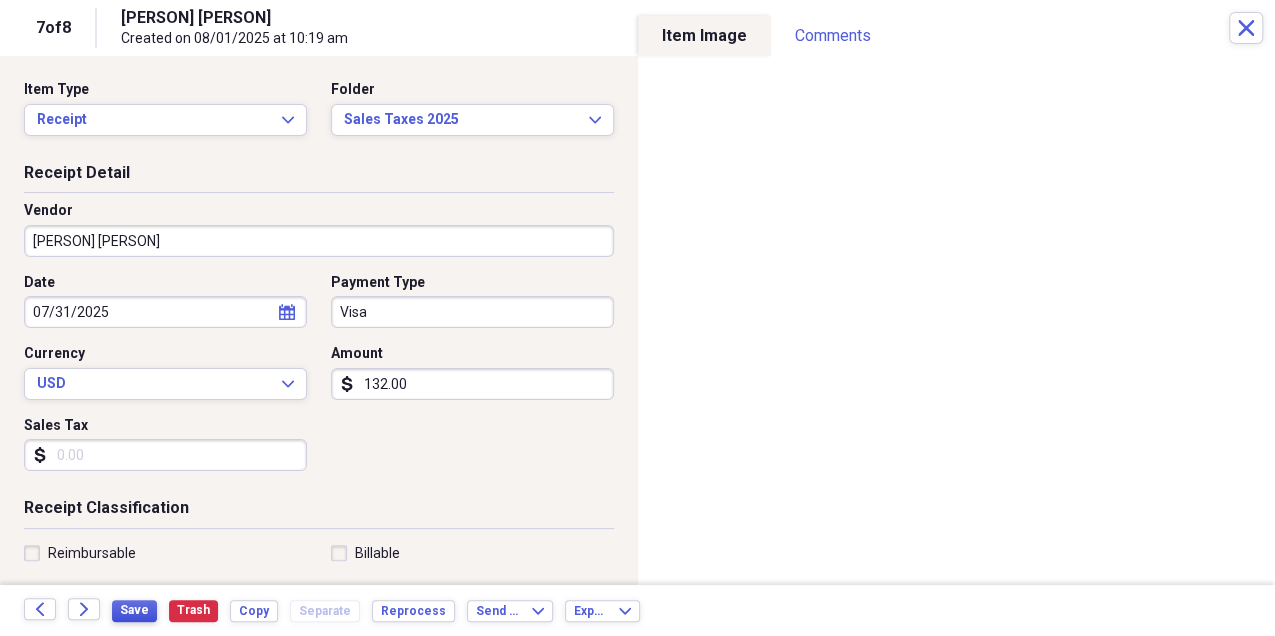 click on "Save" at bounding box center [134, 610] 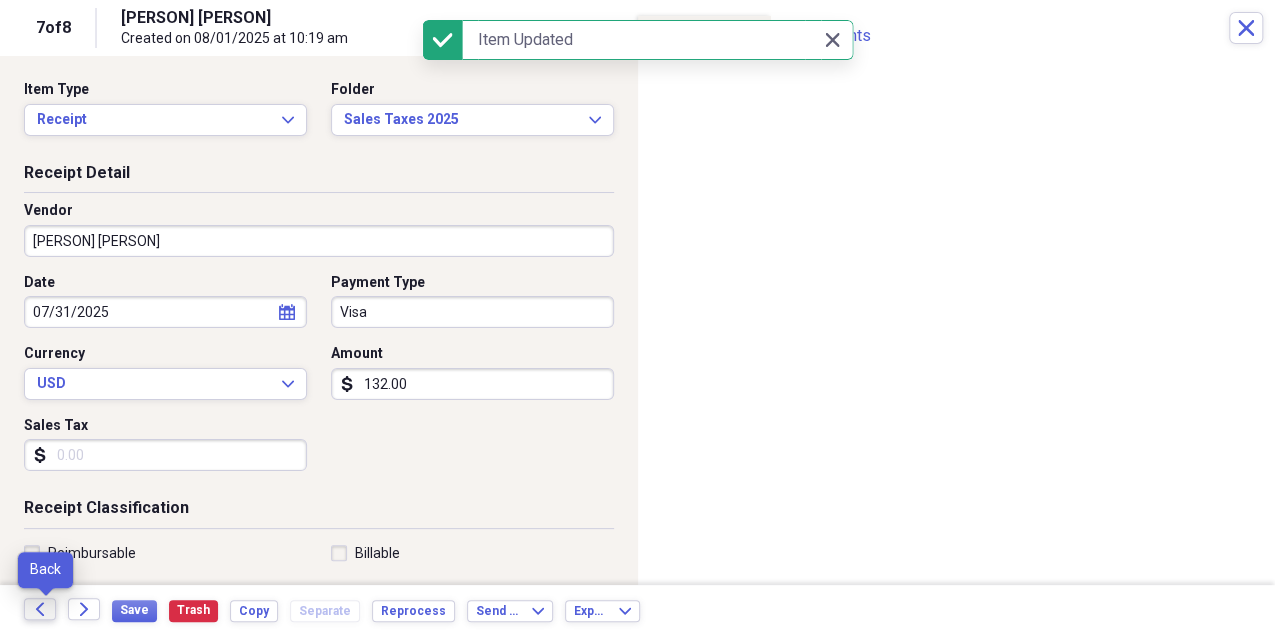 click on "Back" at bounding box center [40, 609] 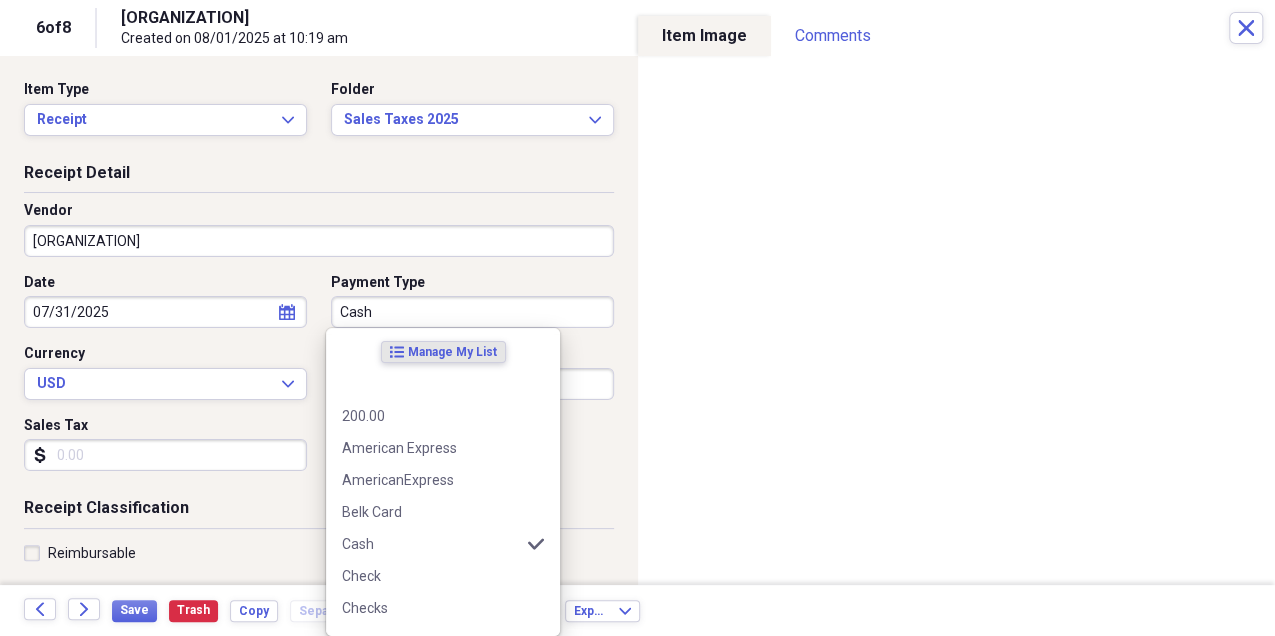 click on "Cash" at bounding box center (472, 312) 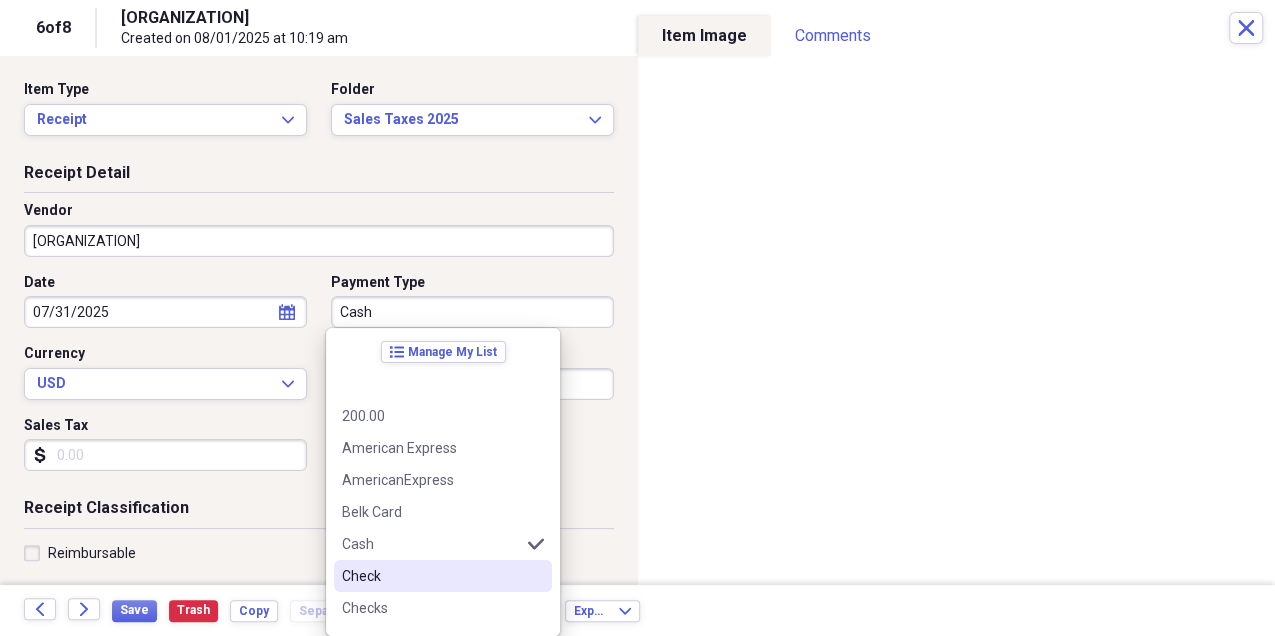 click on "Check" at bounding box center (431, 576) 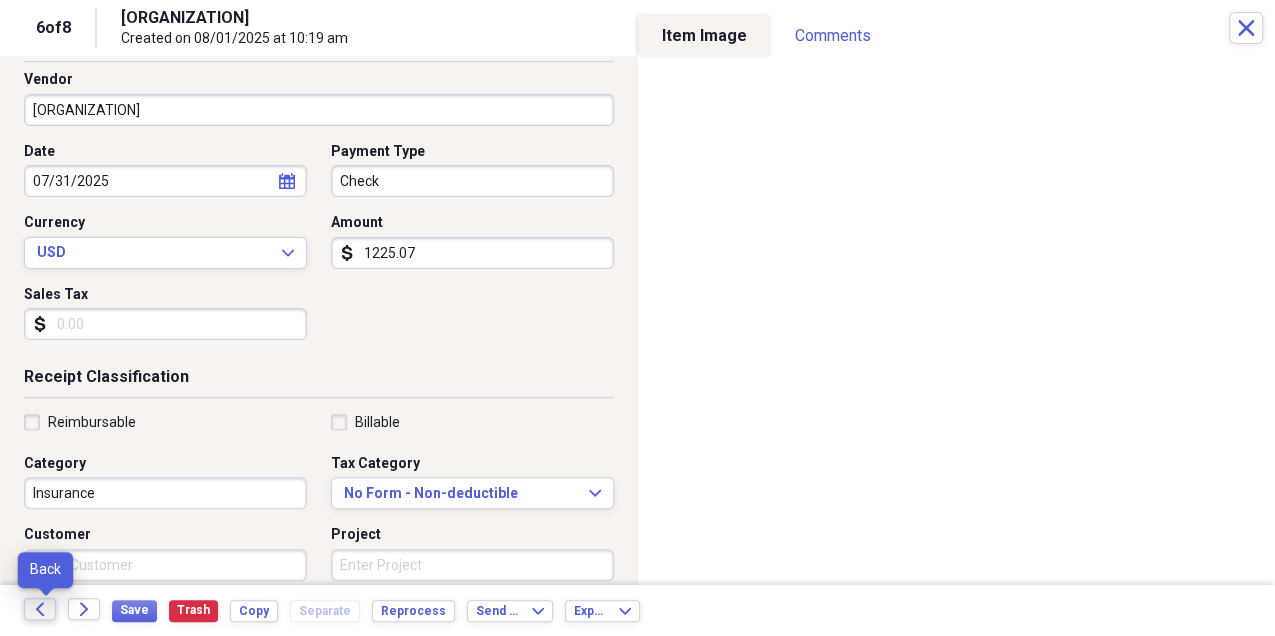scroll, scrollTop: 132, scrollLeft: 0, axis: vertical 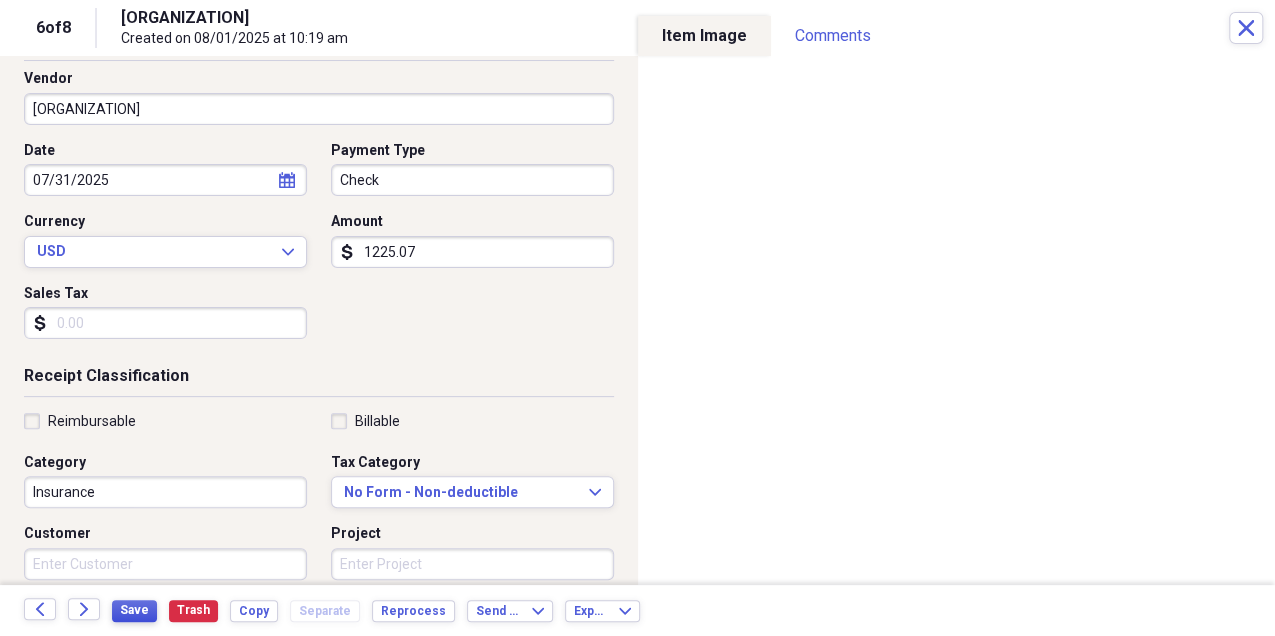 click on "Save" at bounding box center [134, 611] 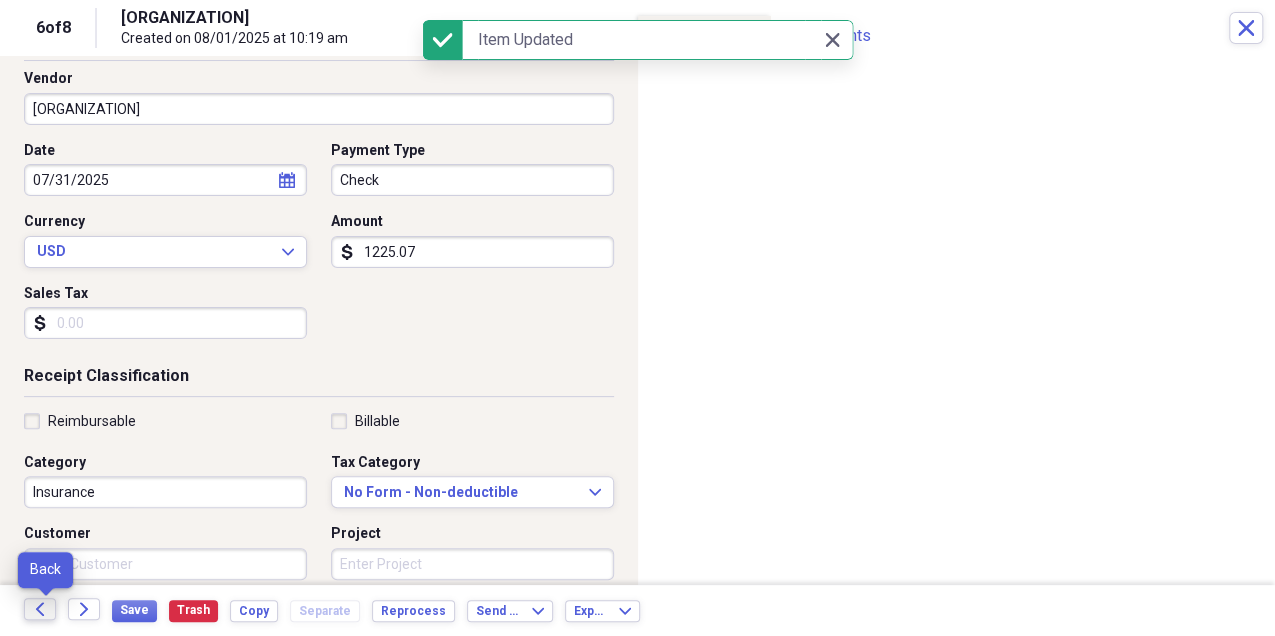 click on "Back" 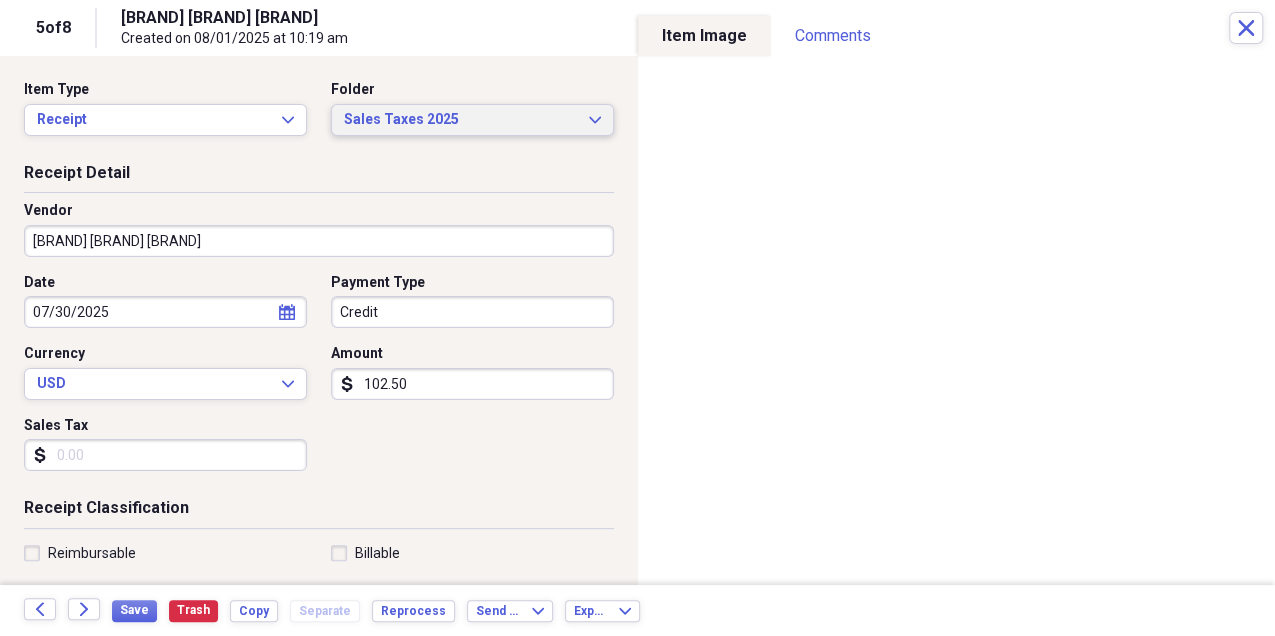 click on "Sales Taxes 2025 Expand" at bounding box center [472, 120] 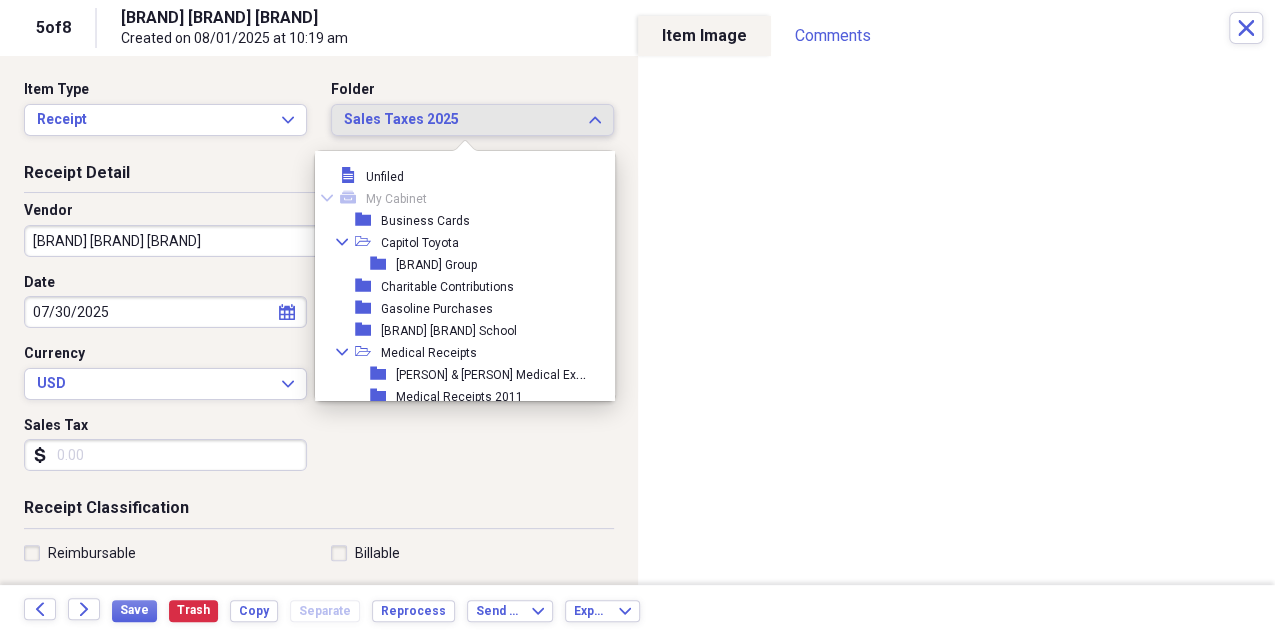 scroll, scrollTop: 1613, scrollLeft: 0, axis: vertical 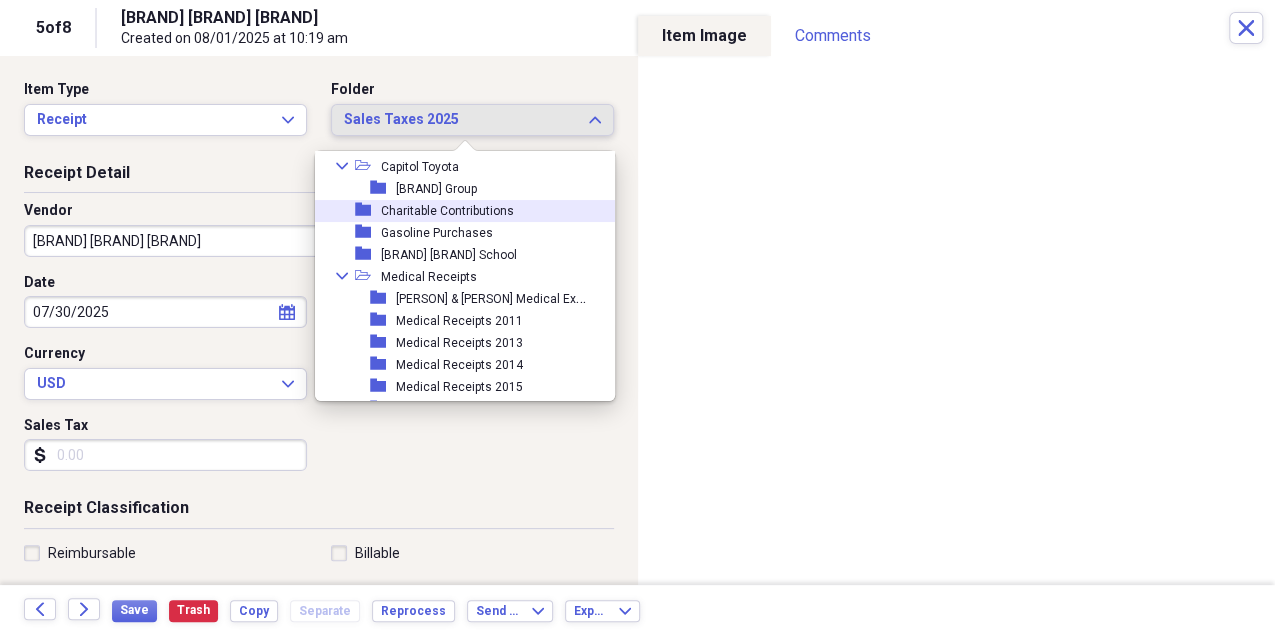 click on "folder Charitable Contributions" at bounding box center (457, 211) 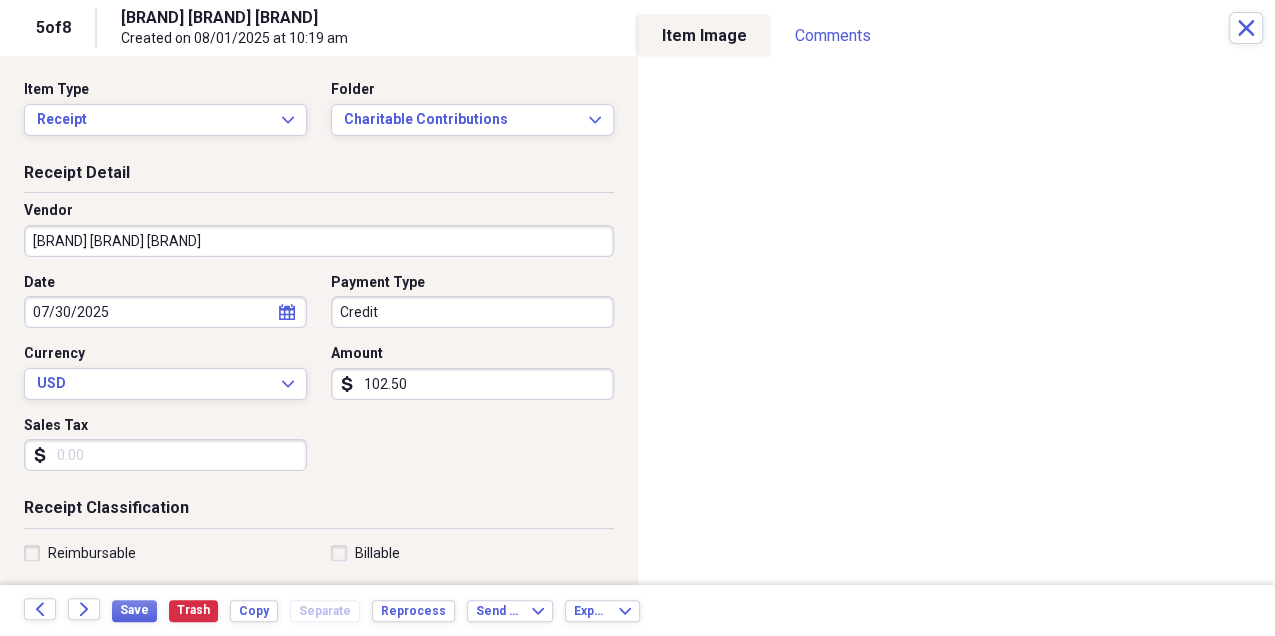 click on "Credit" at bounding box center [472, 312] 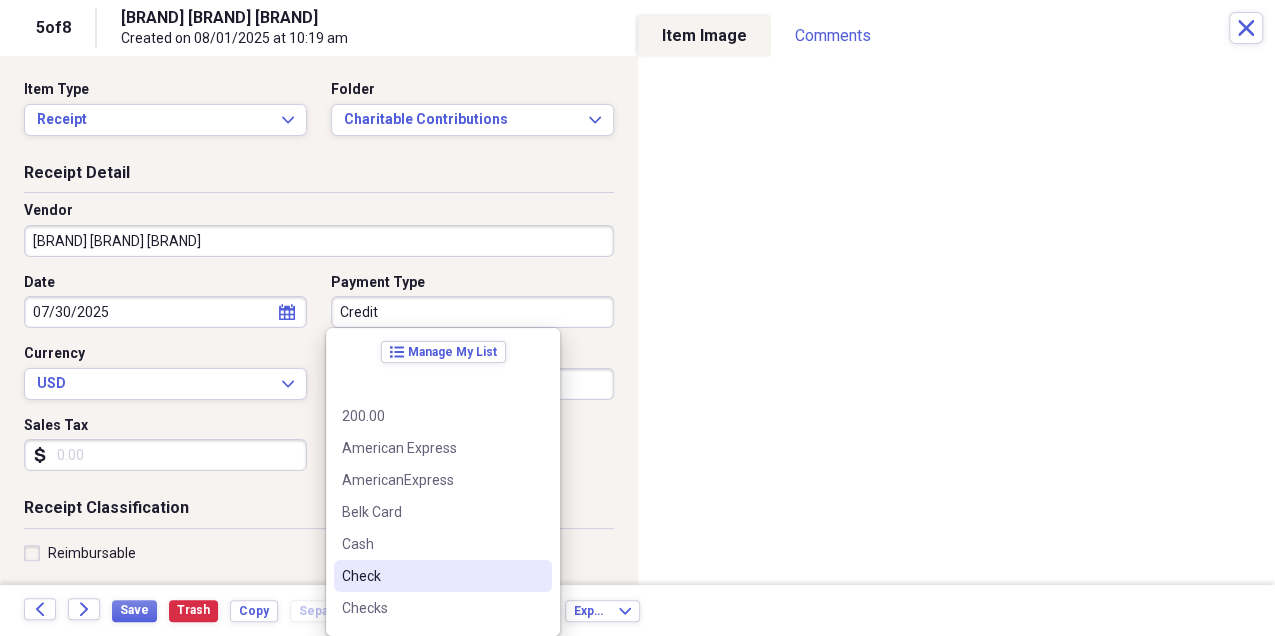 click on "Check" at bounding box center [443, 576] 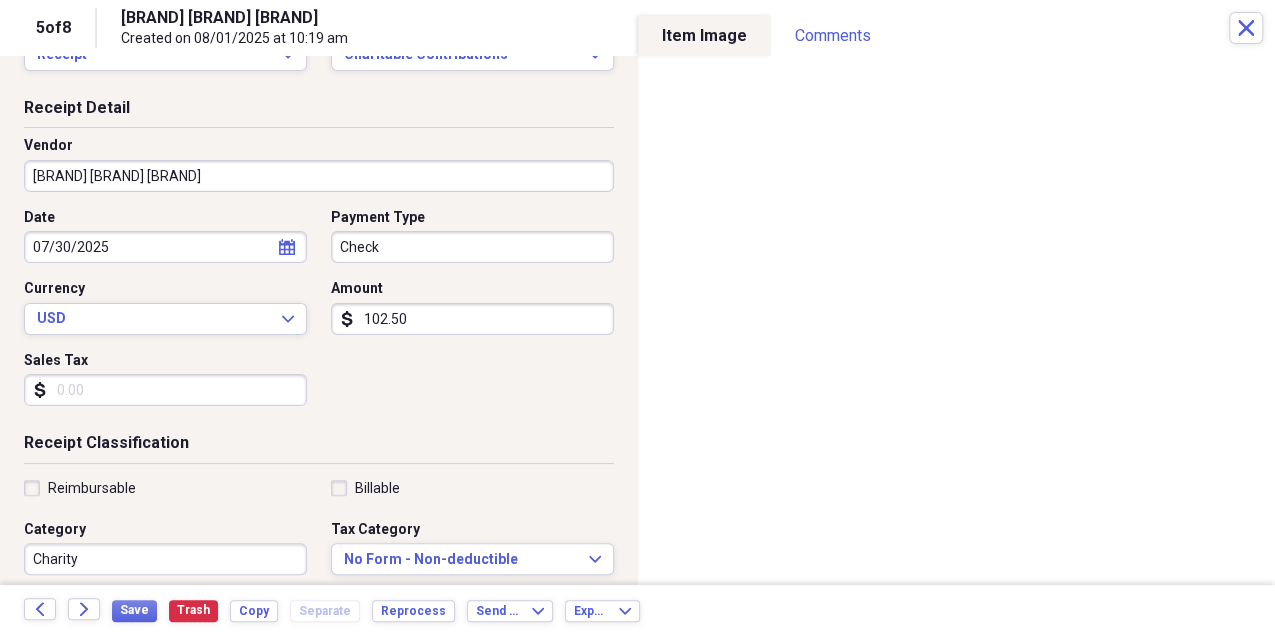 scroll, scrollTop: 66, scrollLeft: 0, axis: vertical 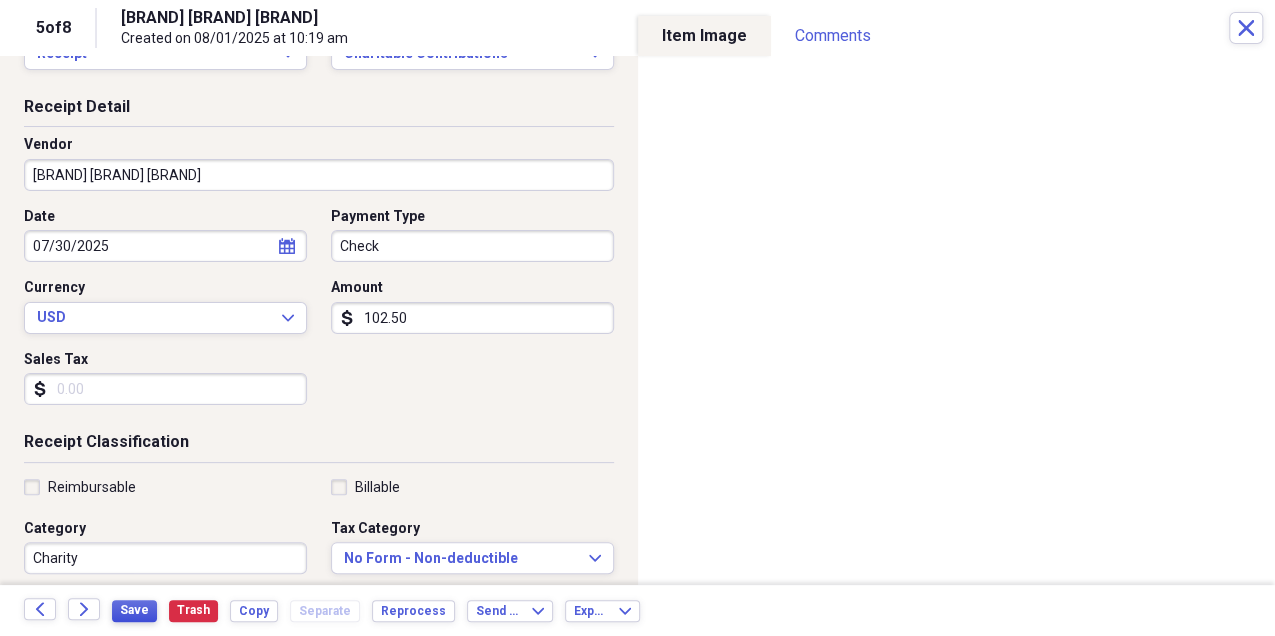 click on "Save" at bounding box center [134, 610] 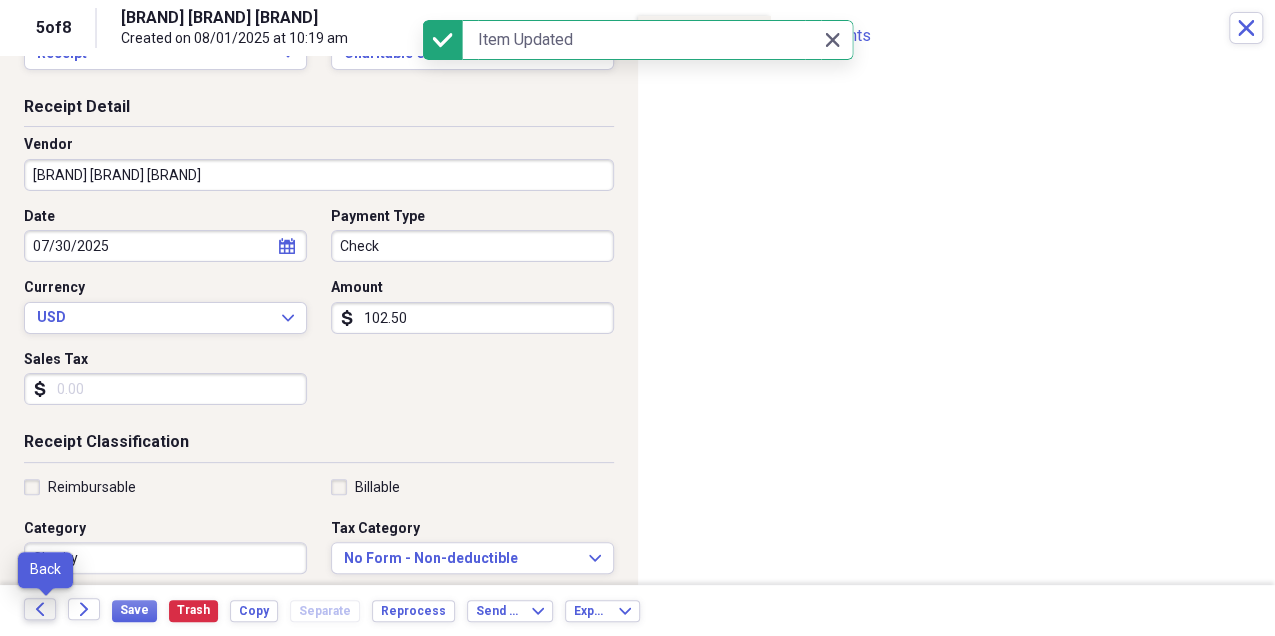 click on "Back" 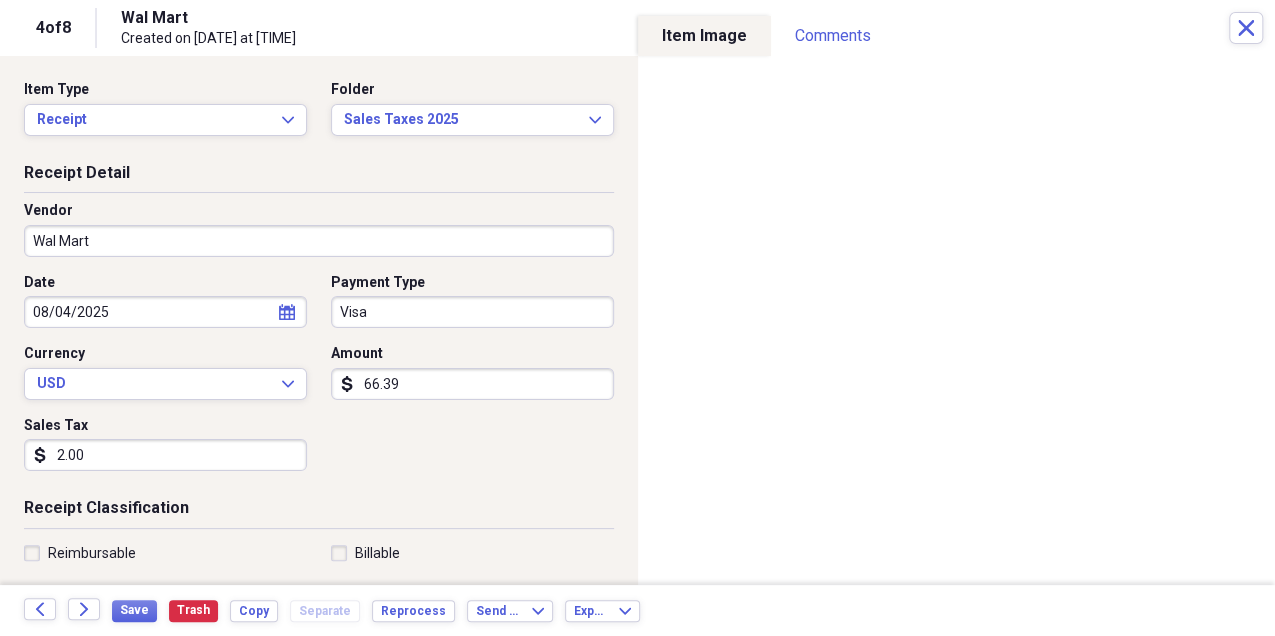 click on "2.00" at bounding box center (165, 455) 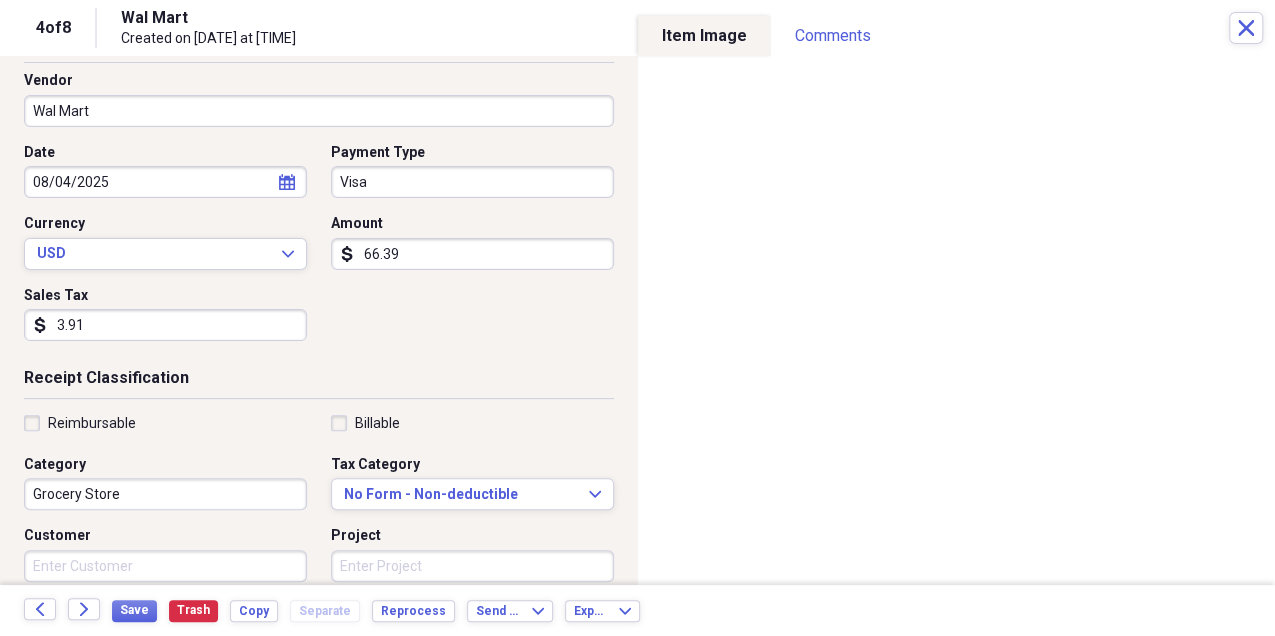 scroll, scrollTop: 131, scrollLeft: 0, axis: vertical 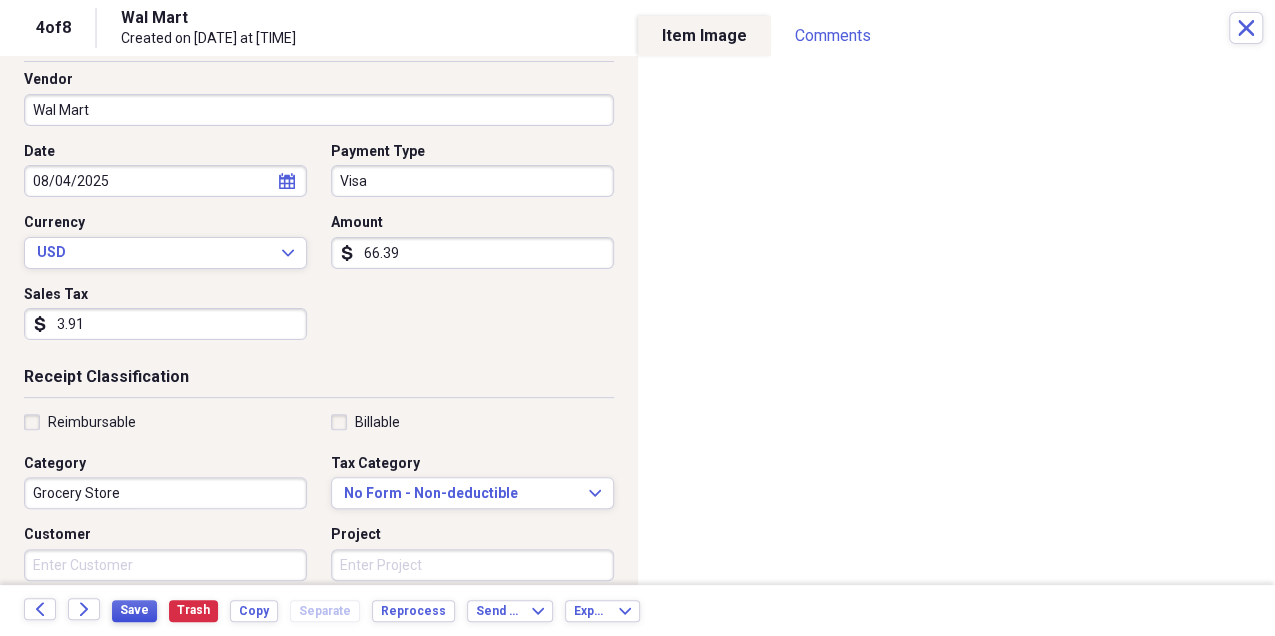 type on "3.91" 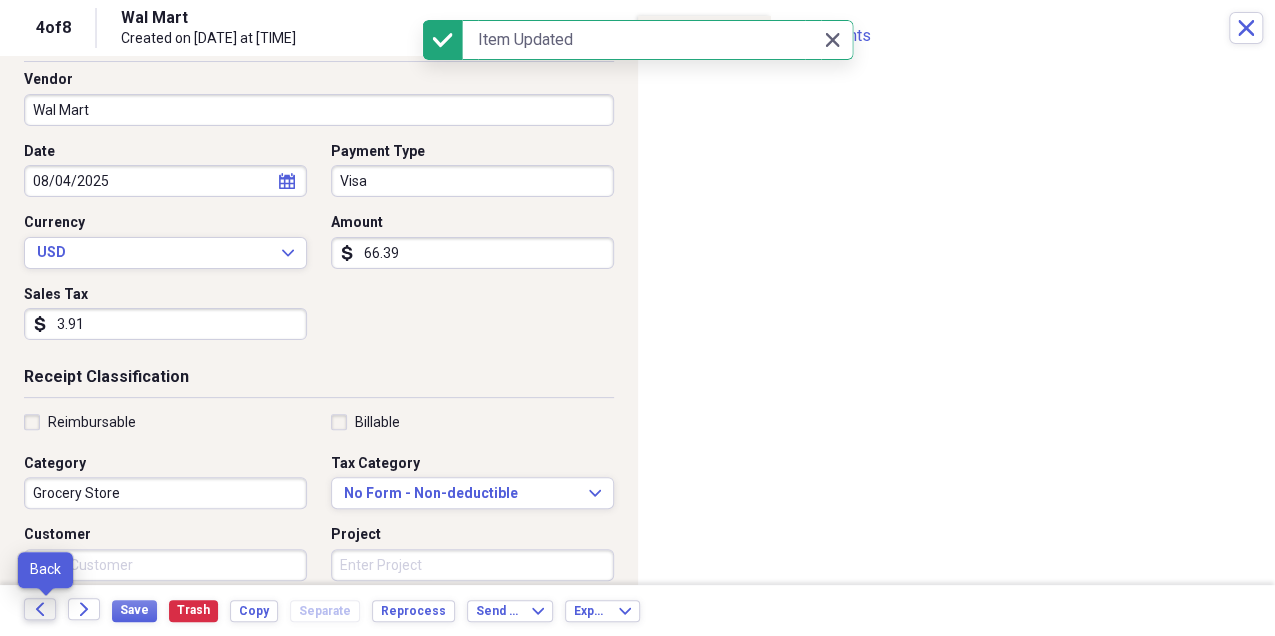 click on "Back" 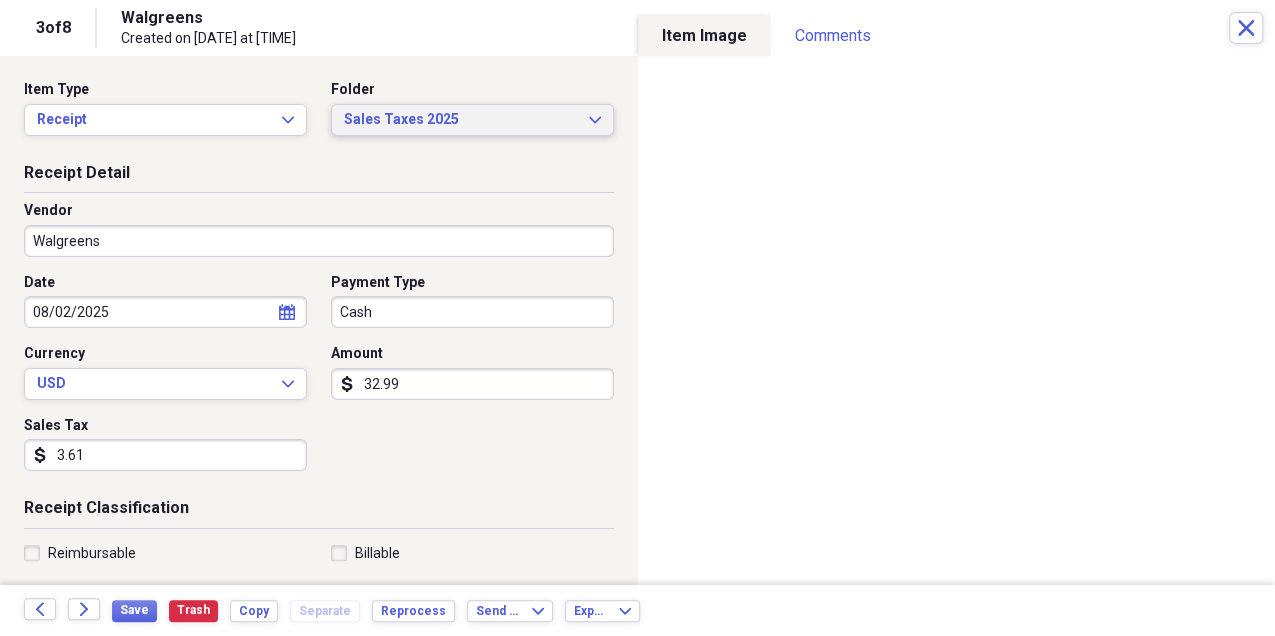 click on "Expand" 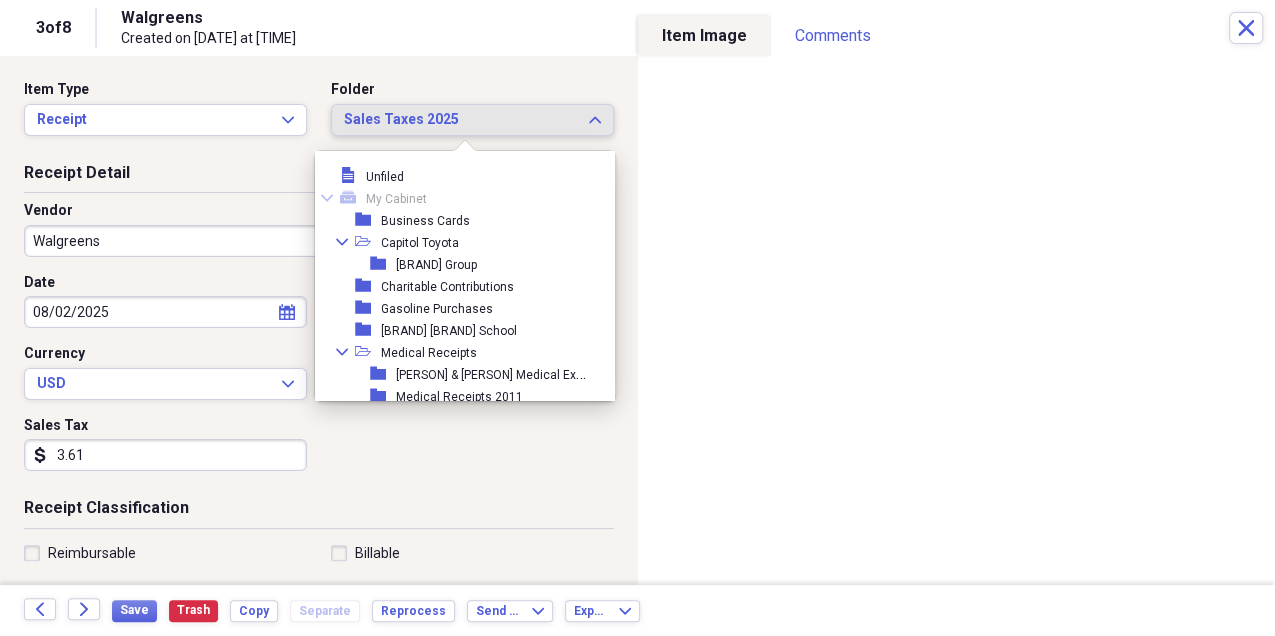 scroll, scrollTop: 1613, scrollLeft: 0, axis: vertical 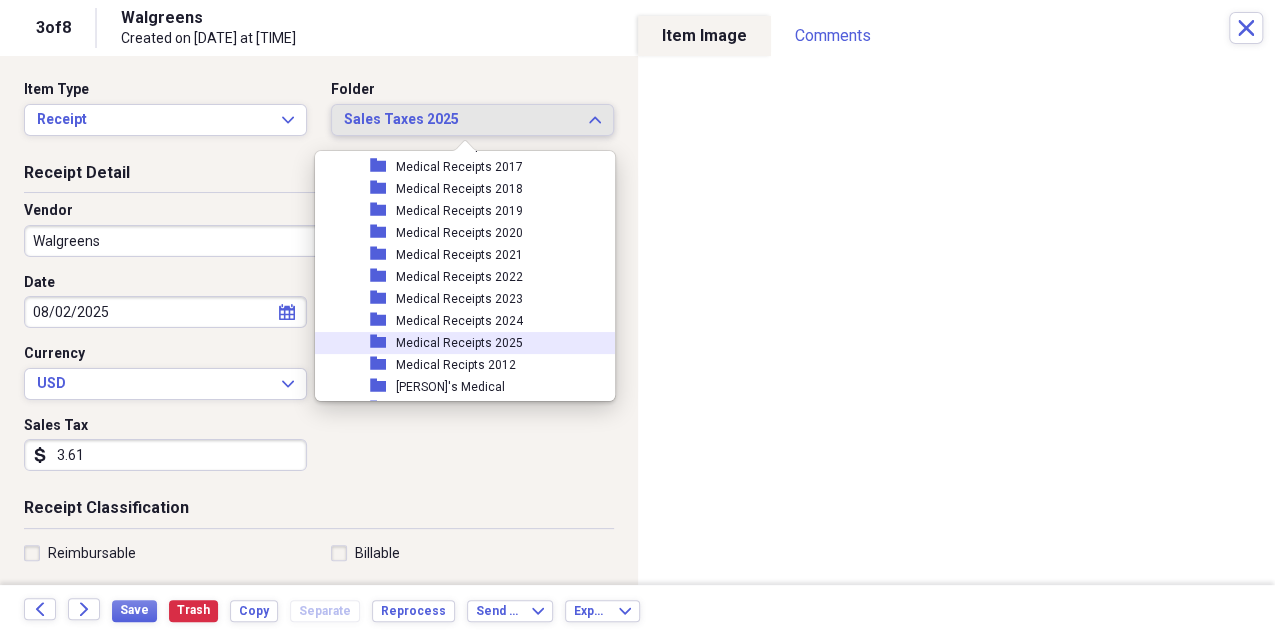 click on "Medical Receipts 2025" at bounding box center (459, 343) 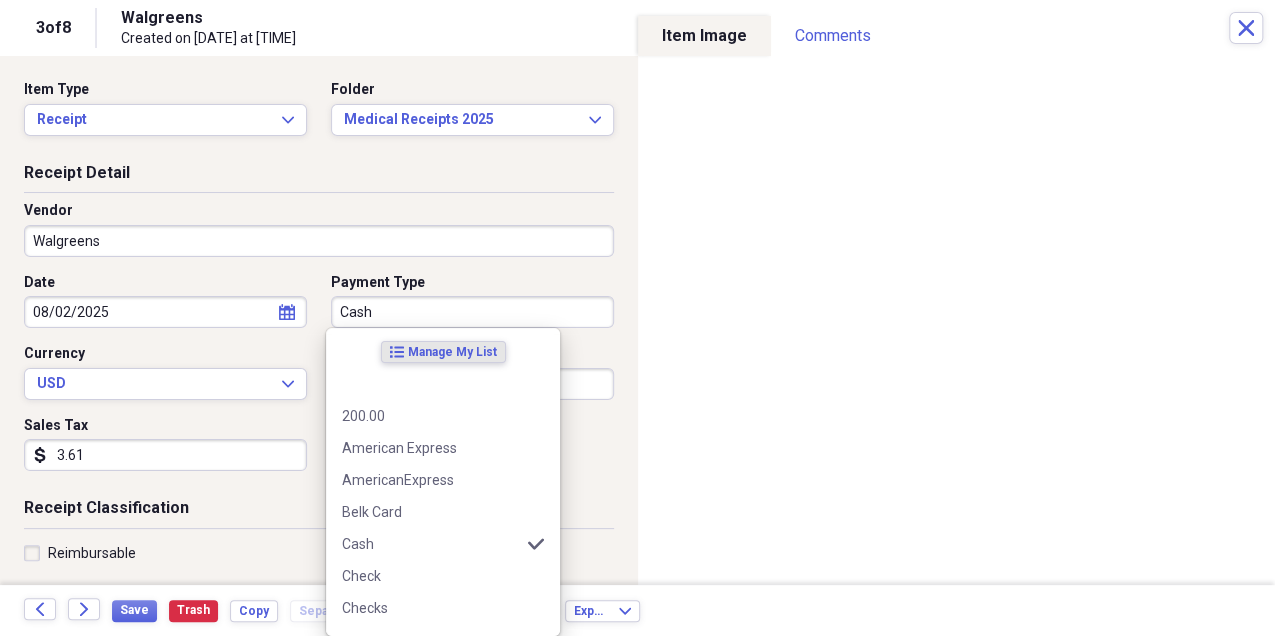 click on "Cash" at bounding box center [472, 312] 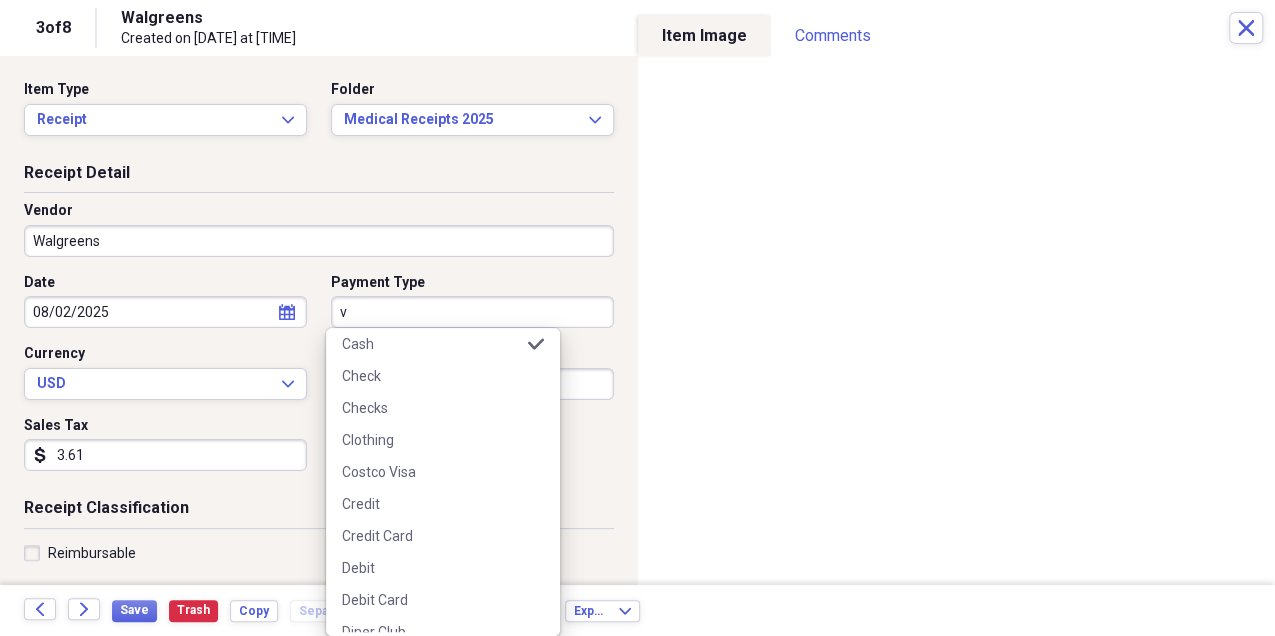 scroll, scrollTop: 0, scrollLeft: 0, axis: both 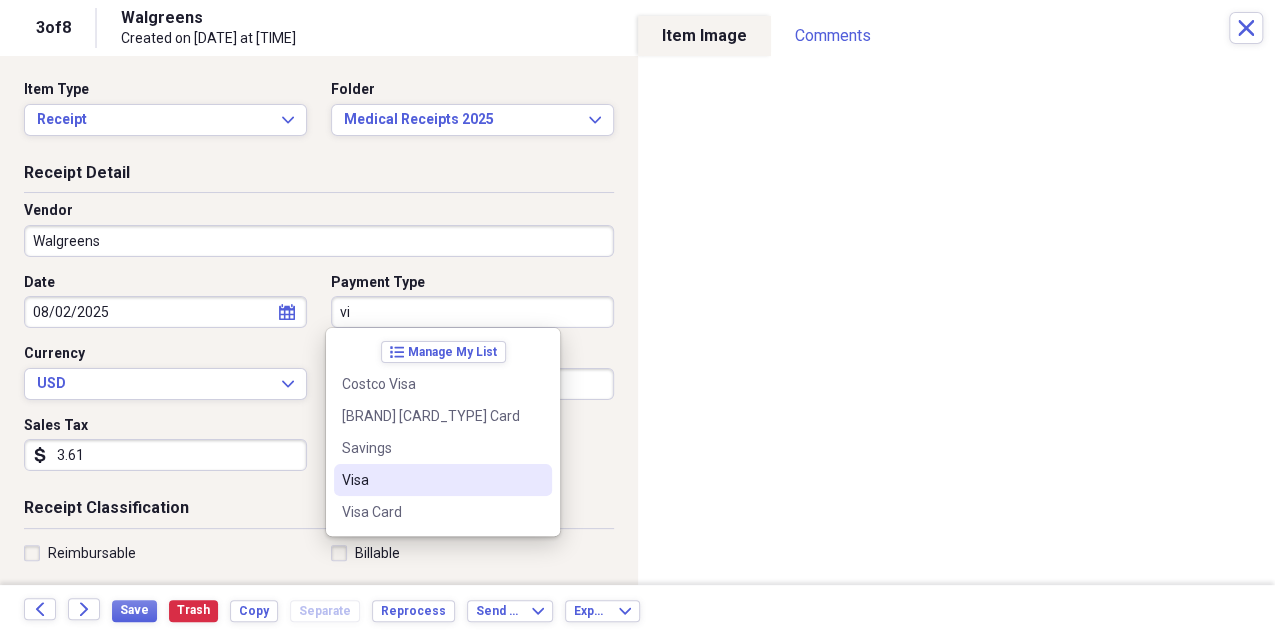 click on "Visa" at bounding box center [431, 480] 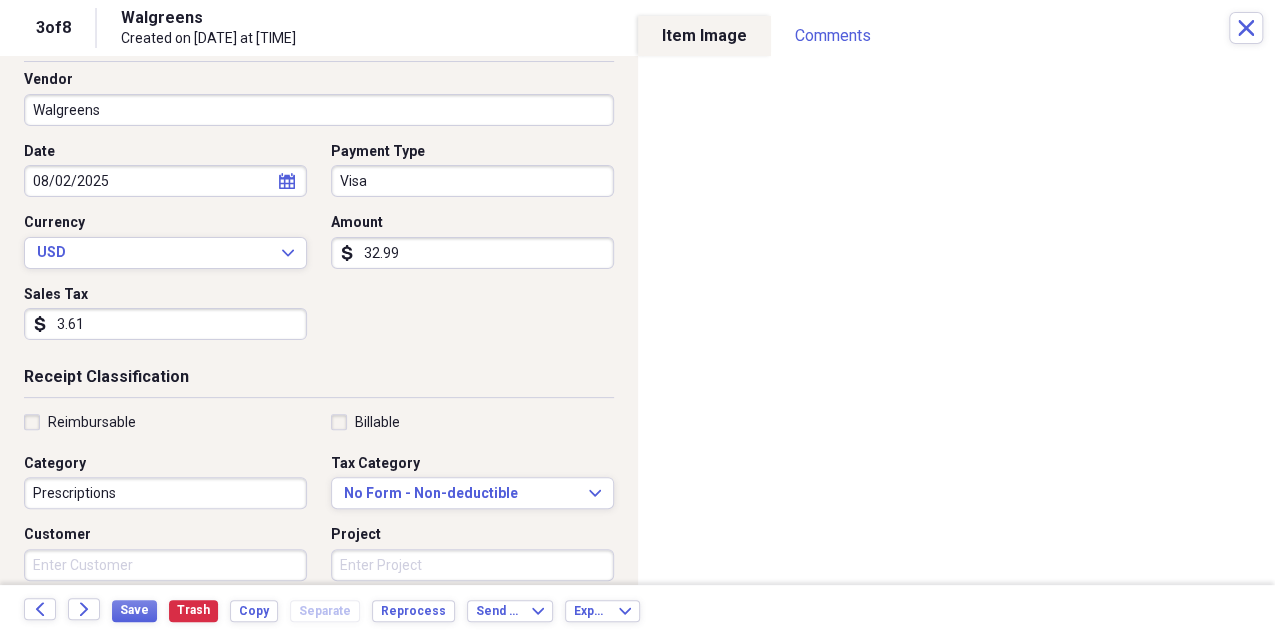 scroll, scrollTop: 132, scrollLeft: 0, axis: vertical 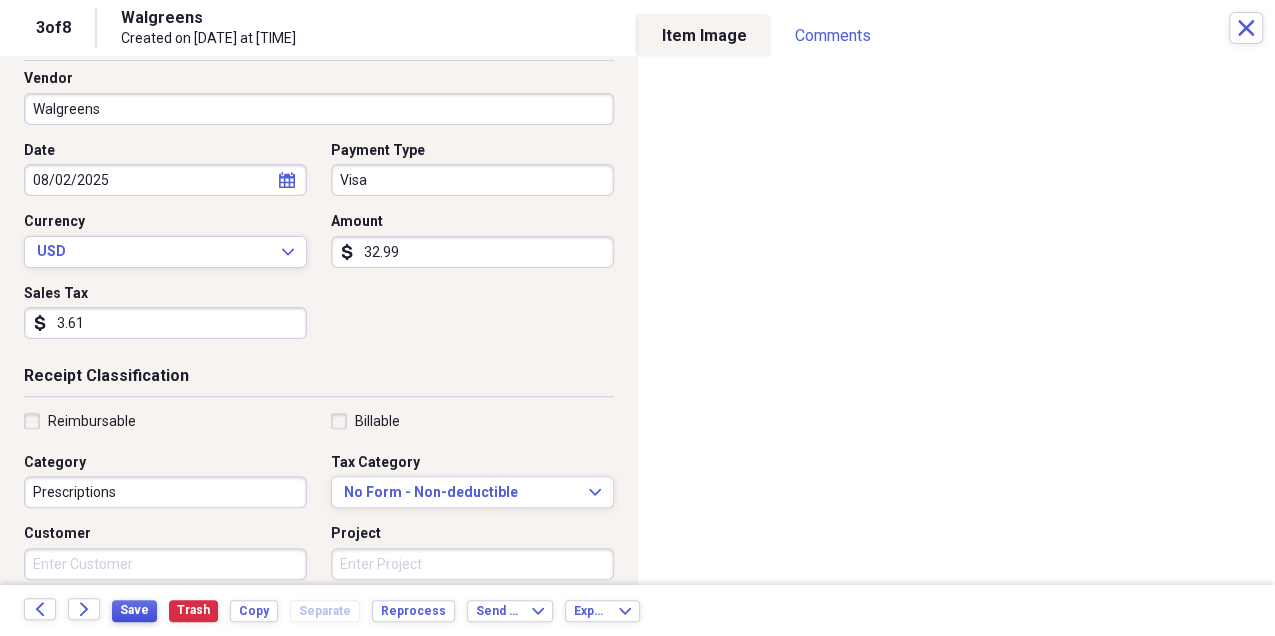 click on "Save" at bounding box center [134, 610] 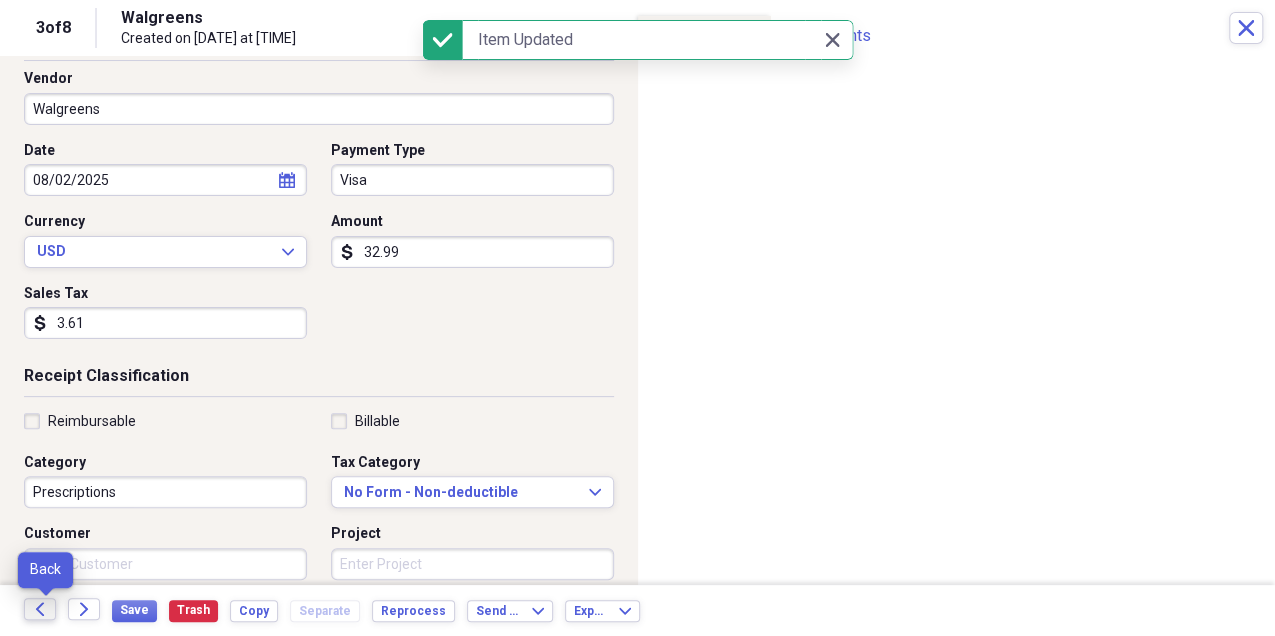 click on "Back" 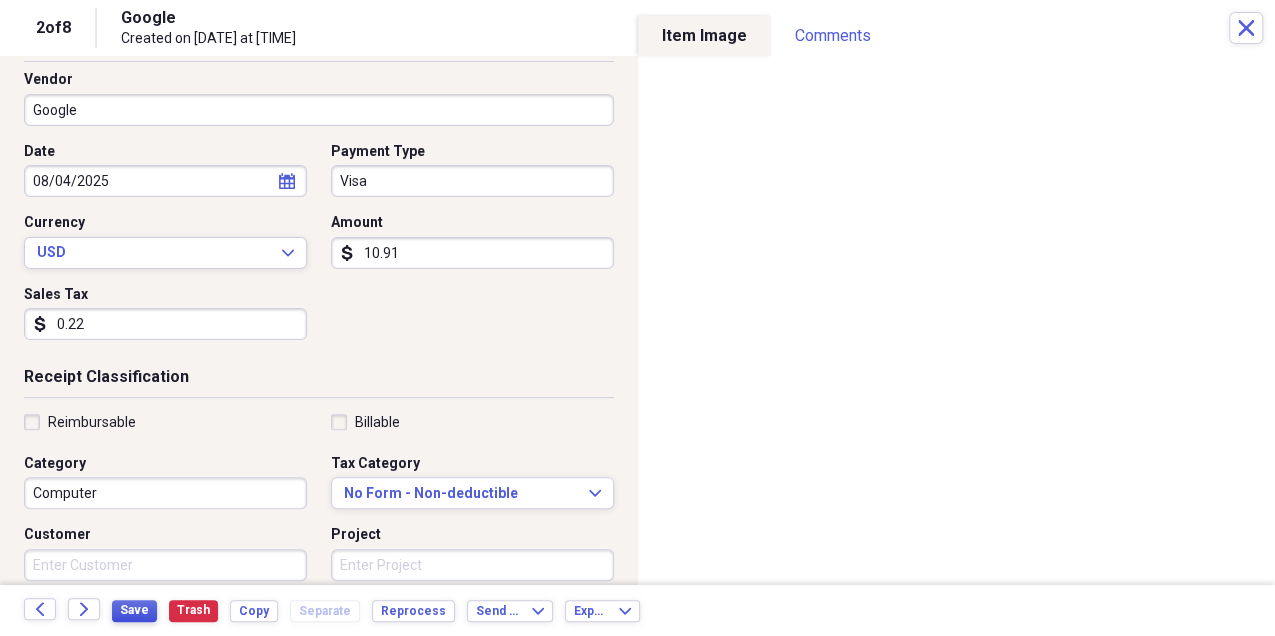scroll, scrollTop: 132, scrollLeft: 0, axis: vertical 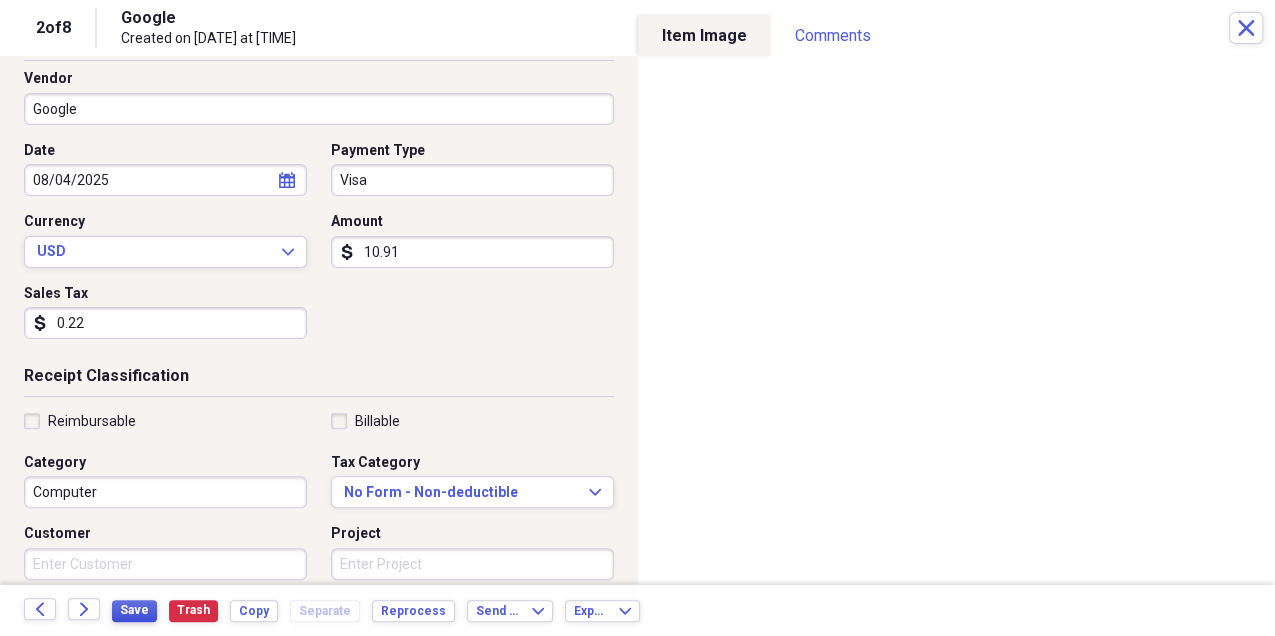 click on "Save" at bounding box center [134, 610] 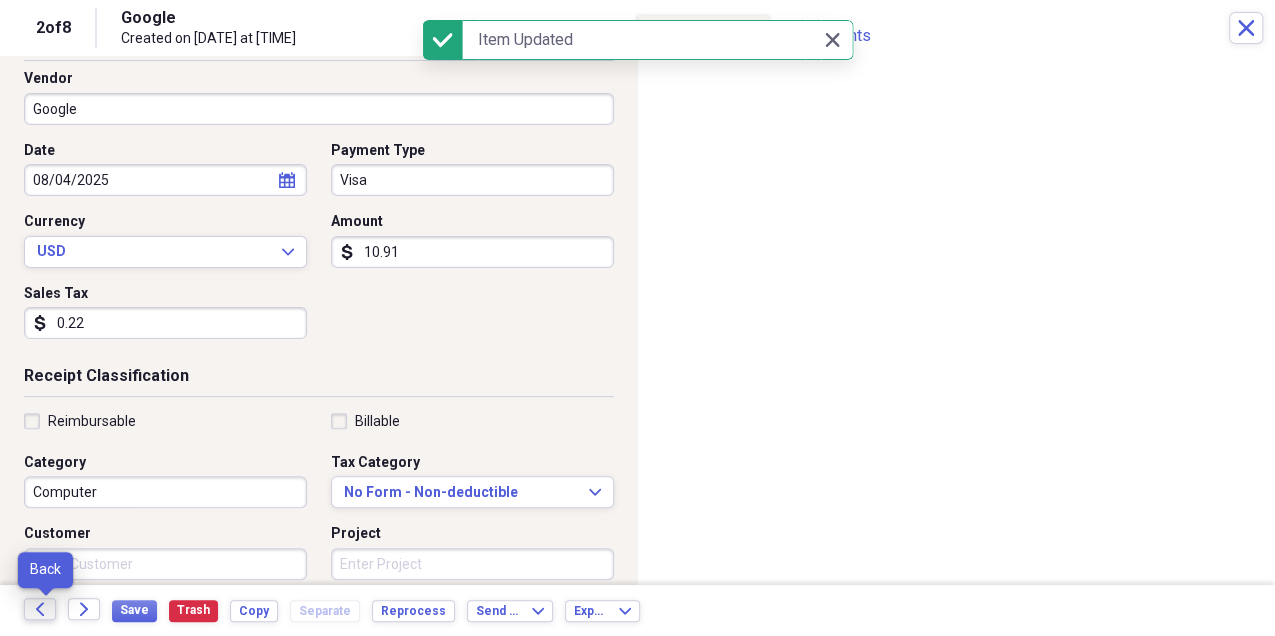 click 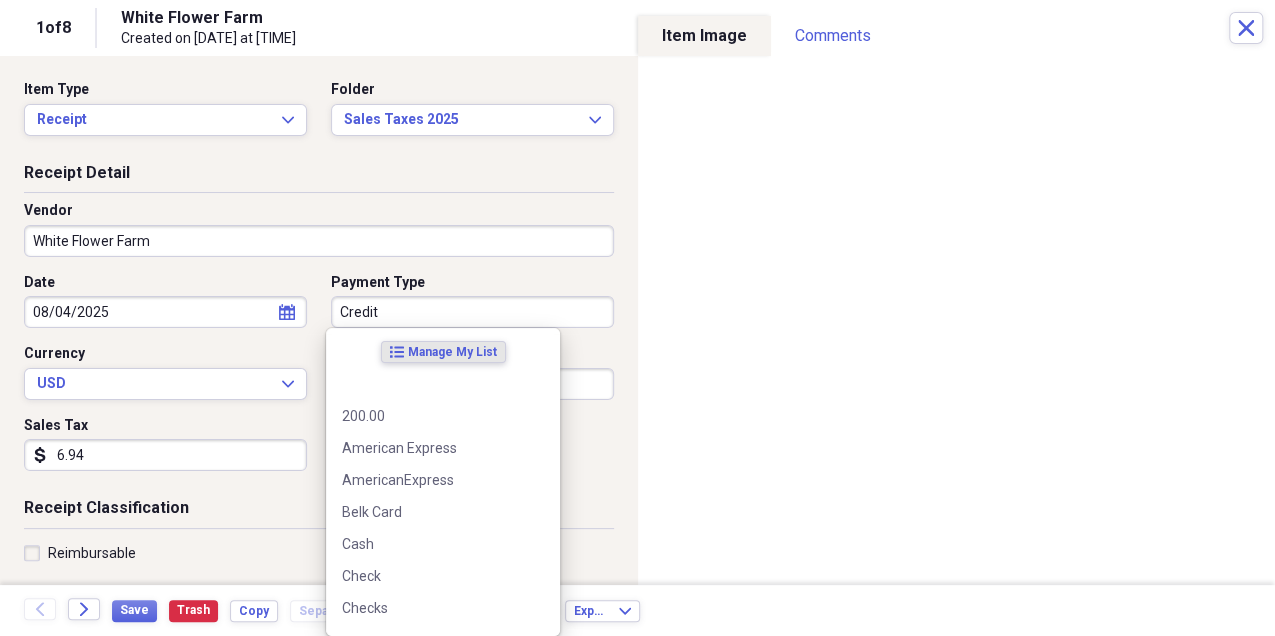 click on "Credit" at bounding box center (472, 312) 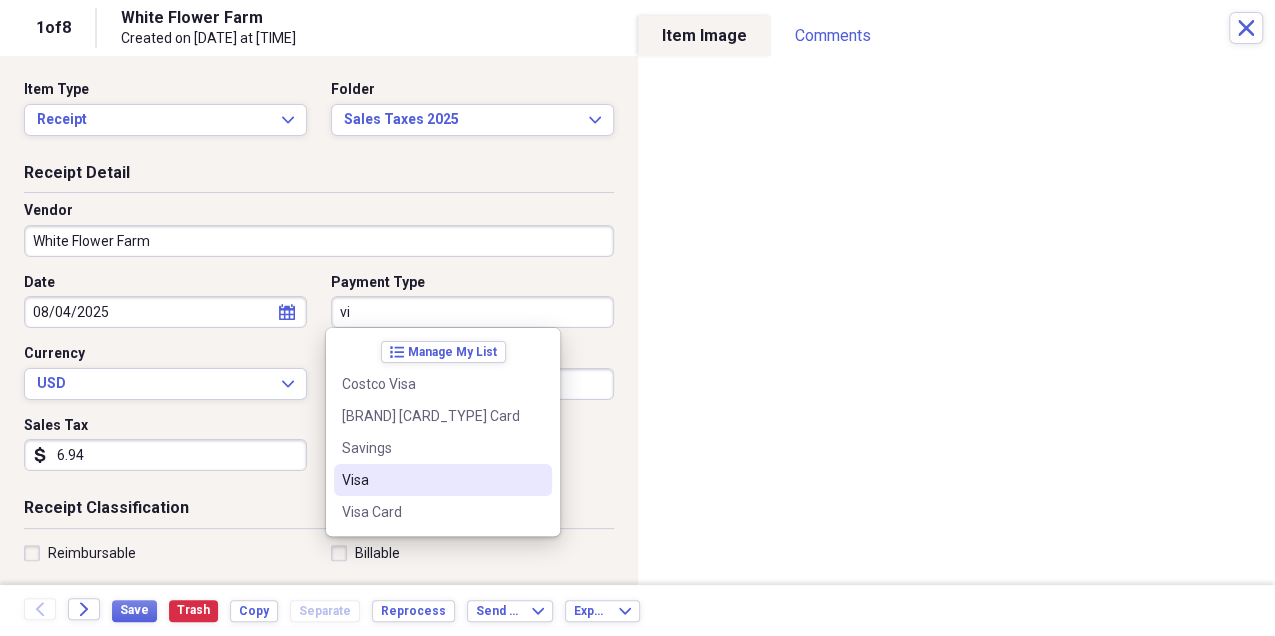 click on "Visa" at bounding box center [431, 480] 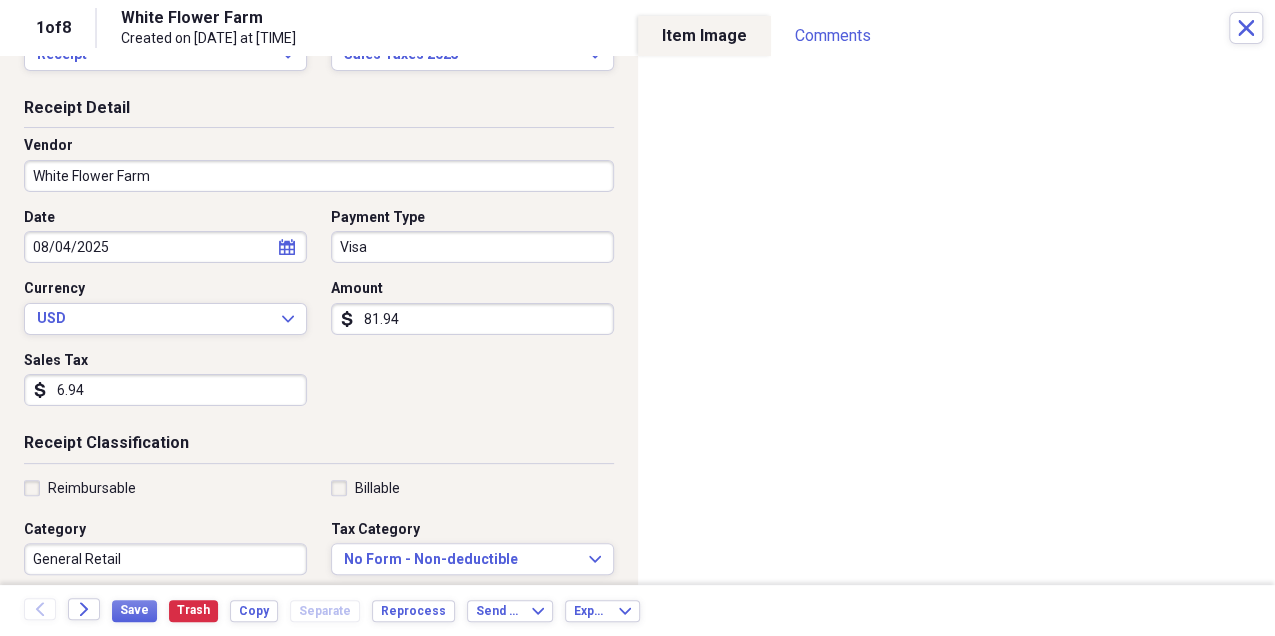 scroll, scrollTop: 66, scrollLeft: 0, axis: vertical 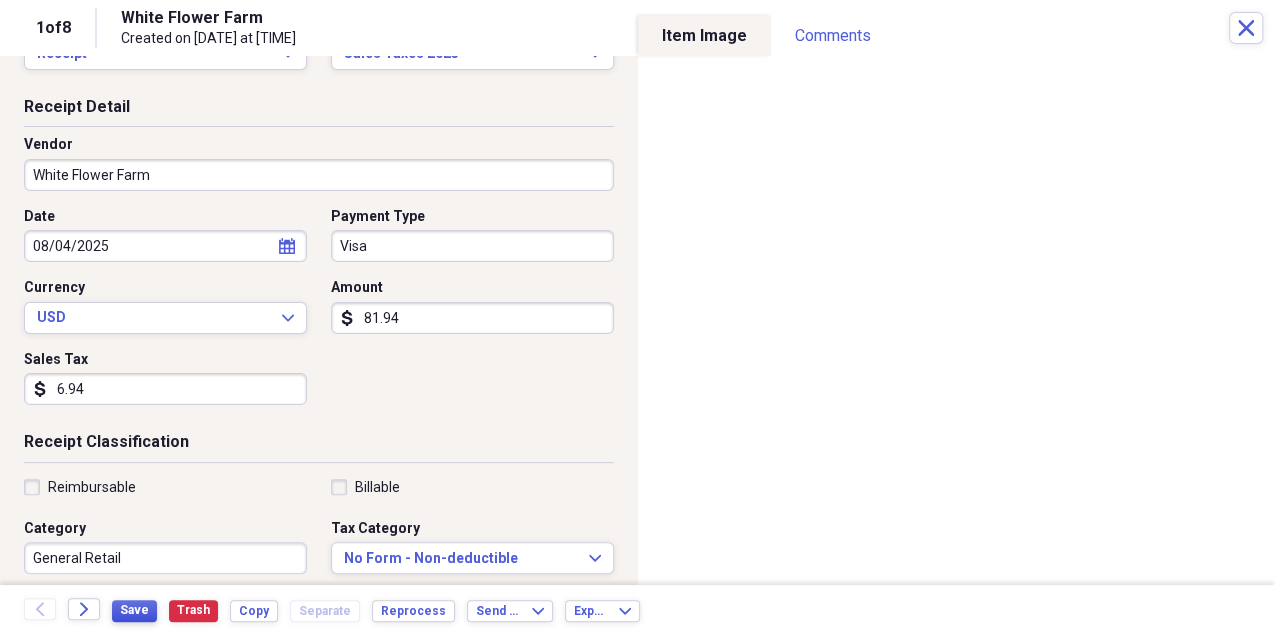 click on "Save" at bounding box center (134, 610) 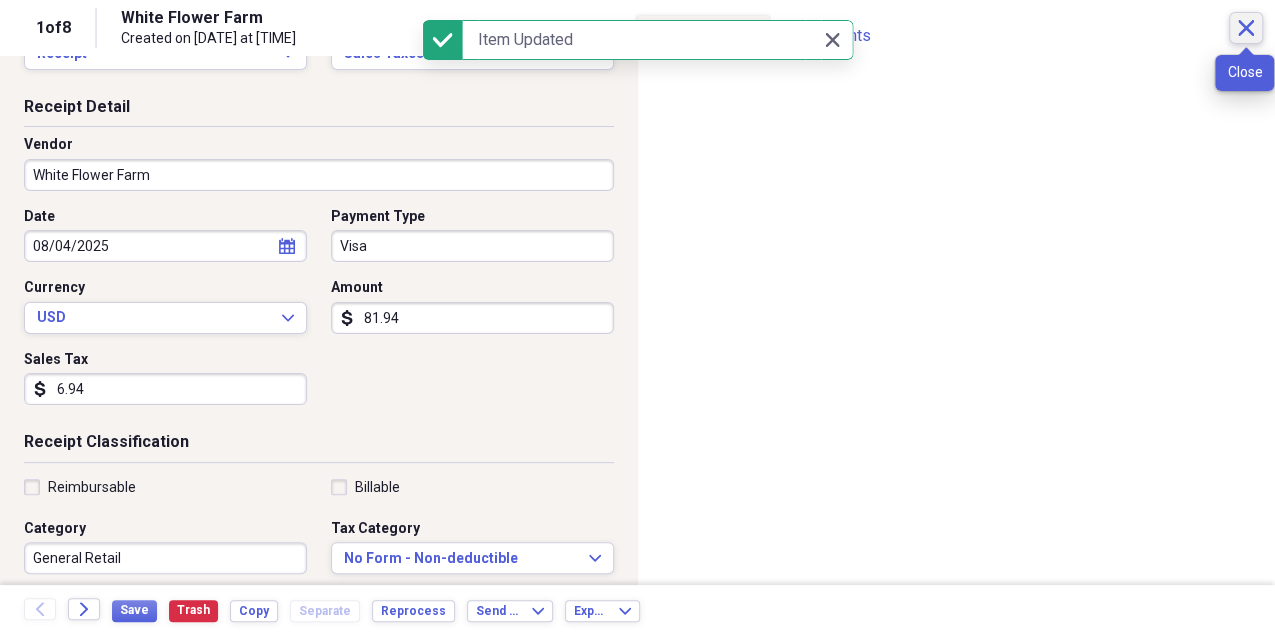 click on "Close" at bounding box center (1246, 28) 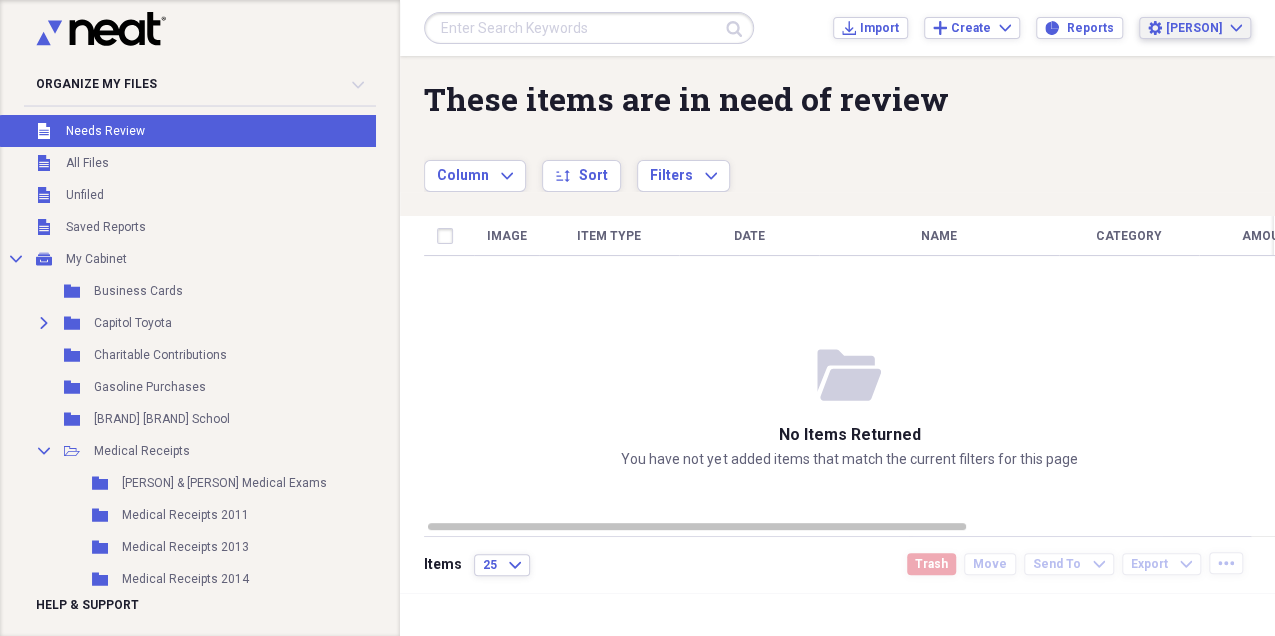 click on "Expand" 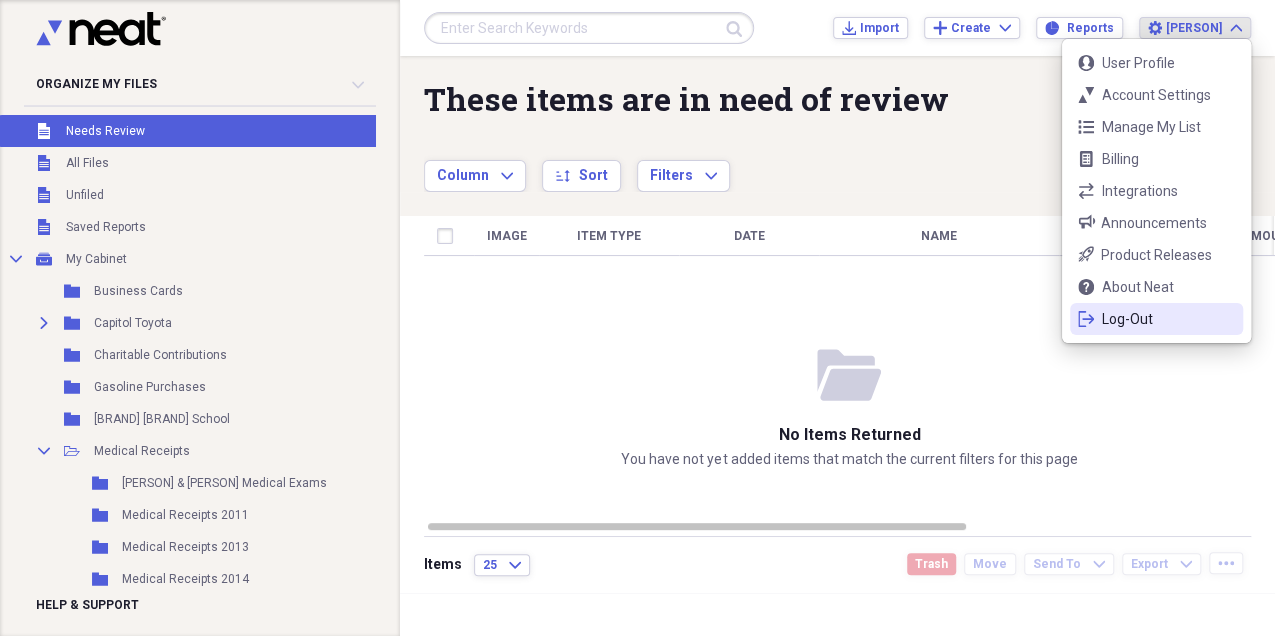 click on "Log-Out" at bounding box center (1156, 319) 